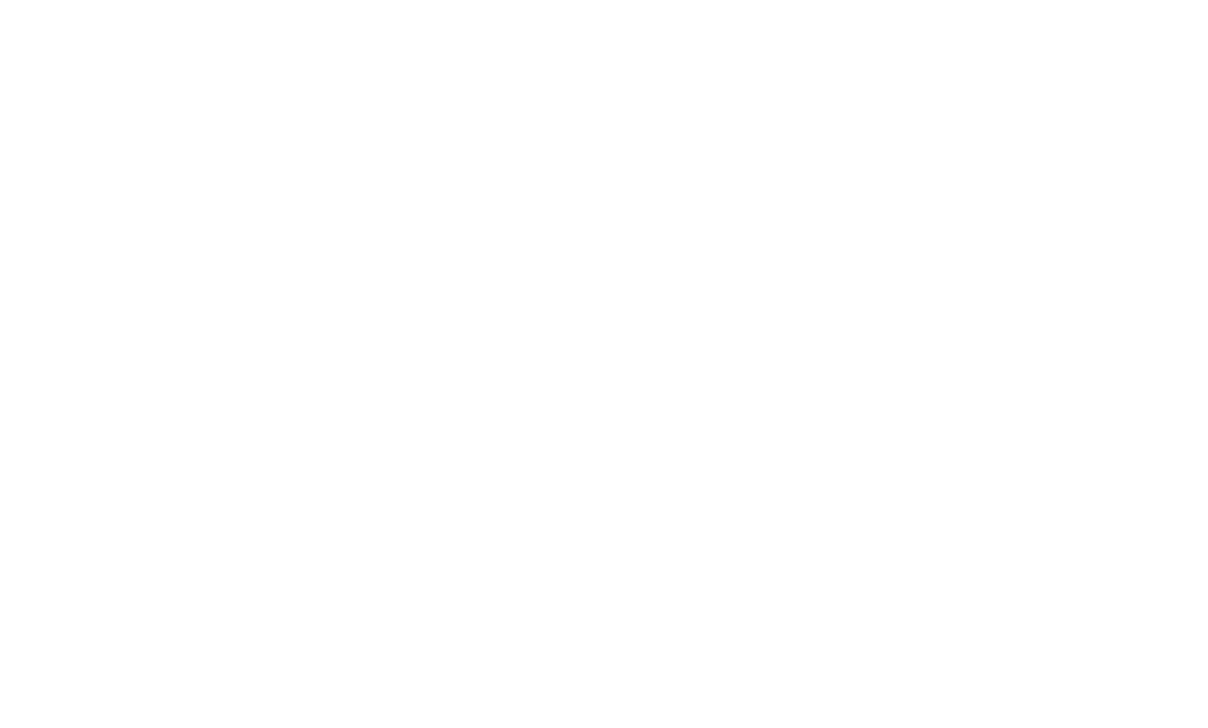 scroll, scrollTop: 0, scrollLeft: 0, axis: both 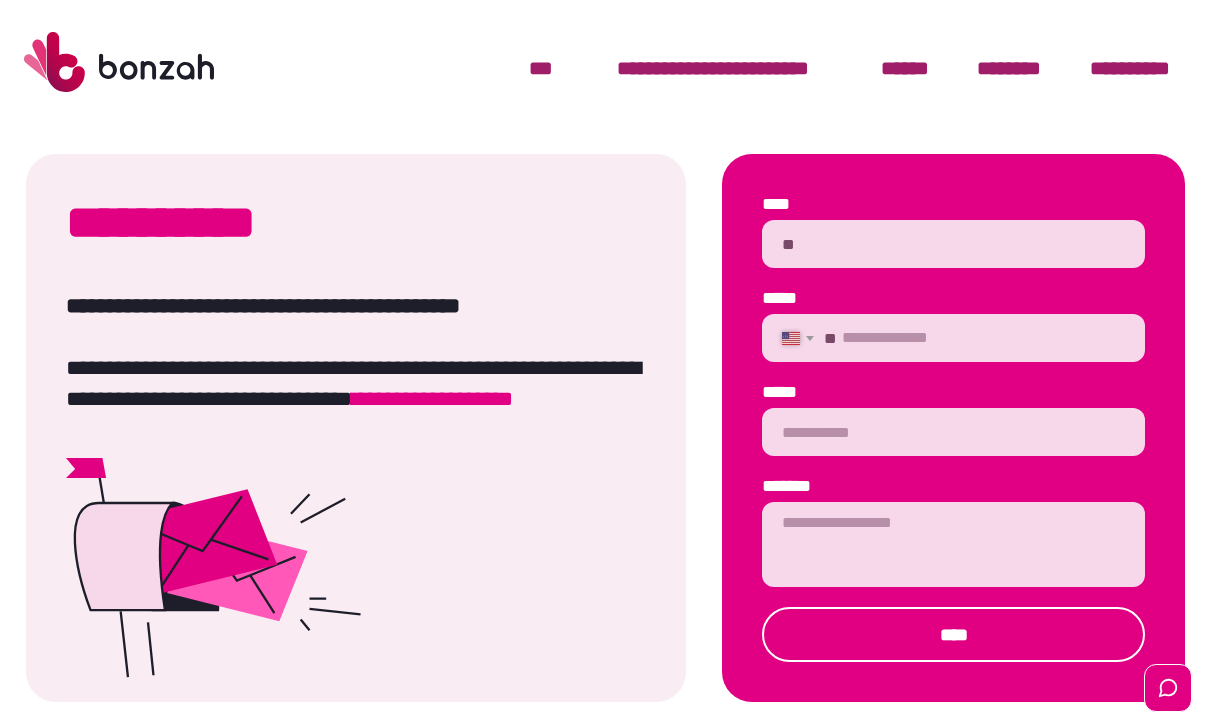 type on "*" 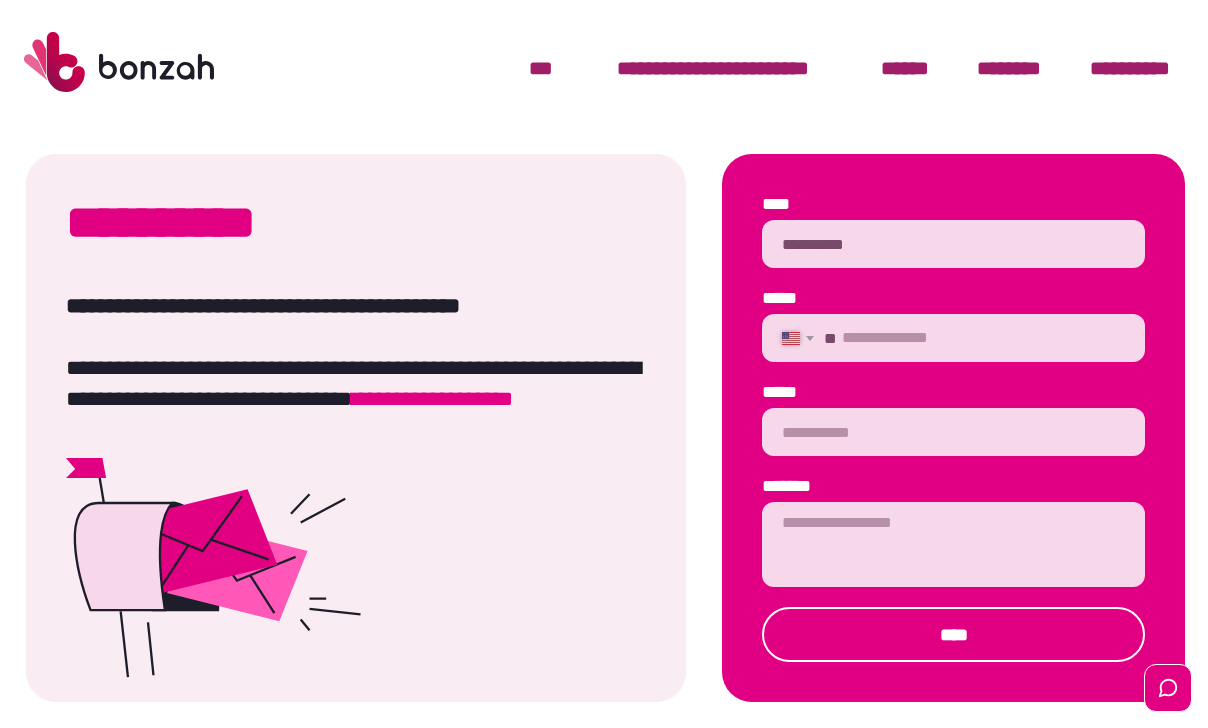 click on "*****" at bounding box center [953, 301] 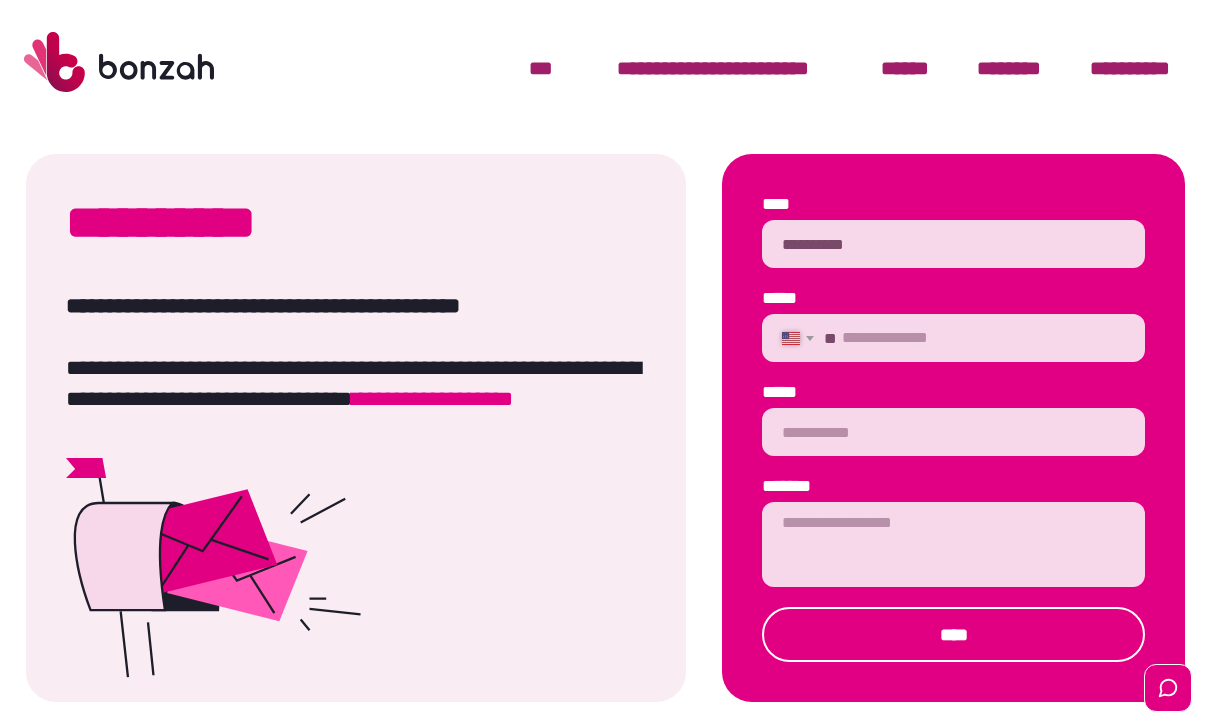 click on "*********" at bounding box center [953, 244] 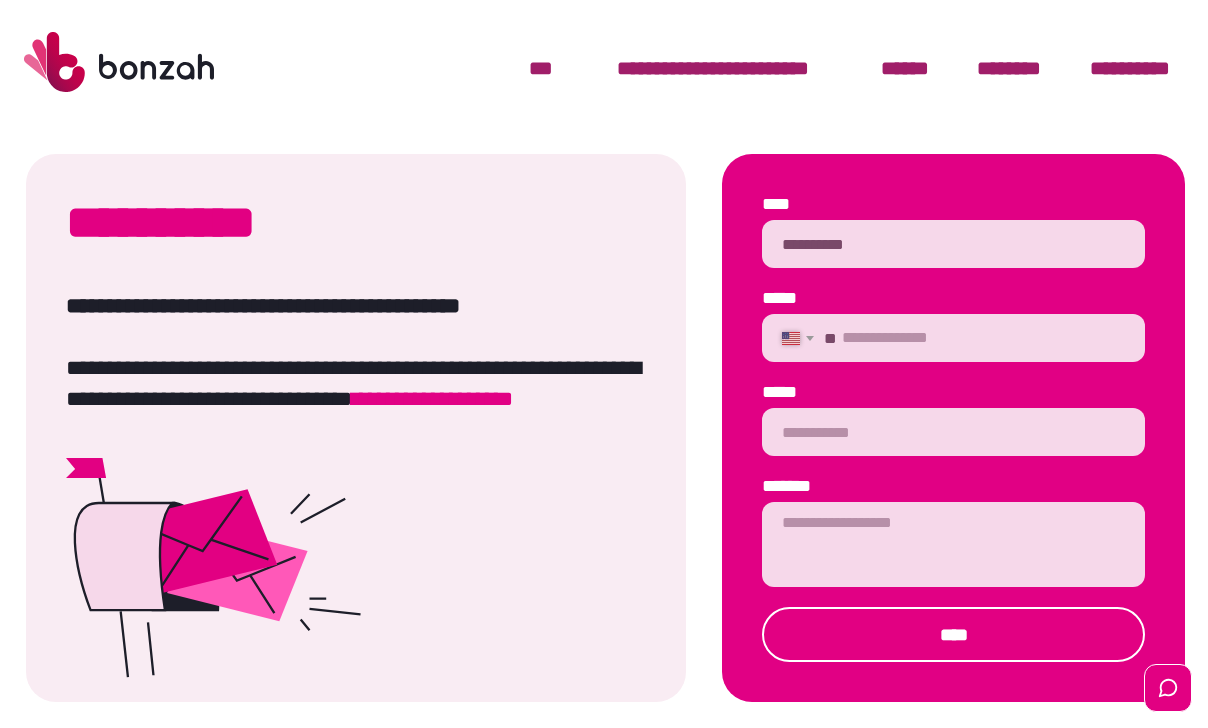 click on "*********" at bounding box center (953, 244) 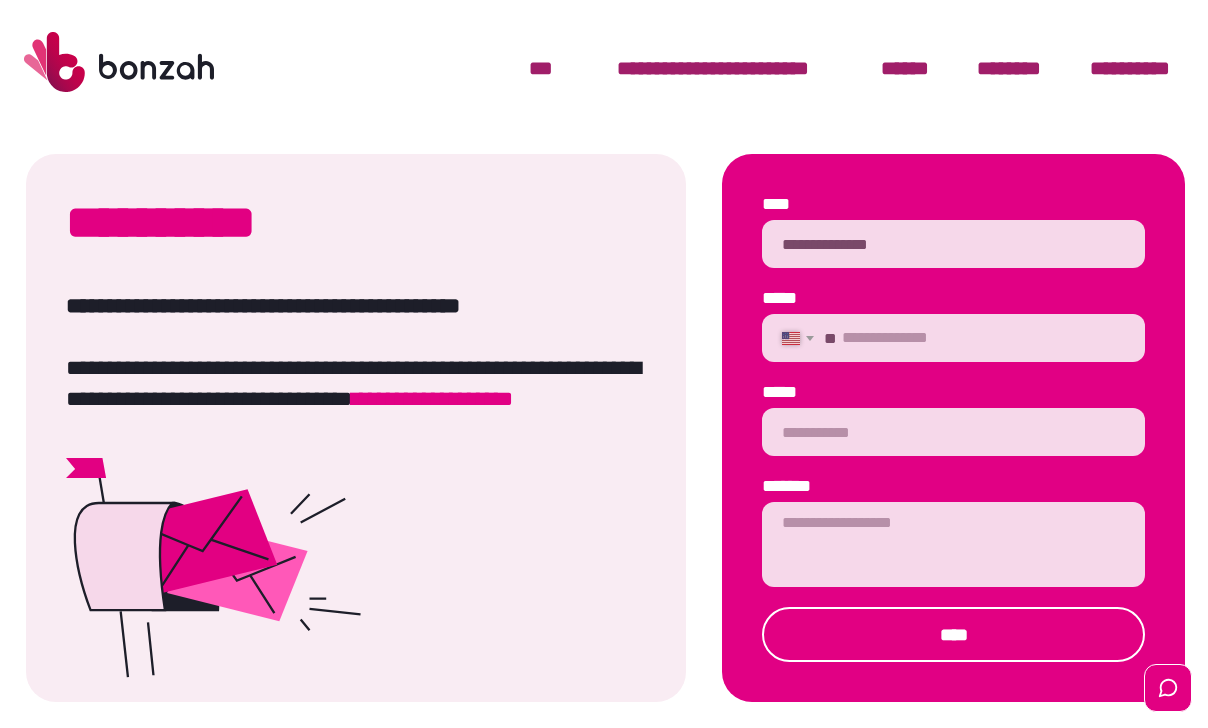type on "**********" 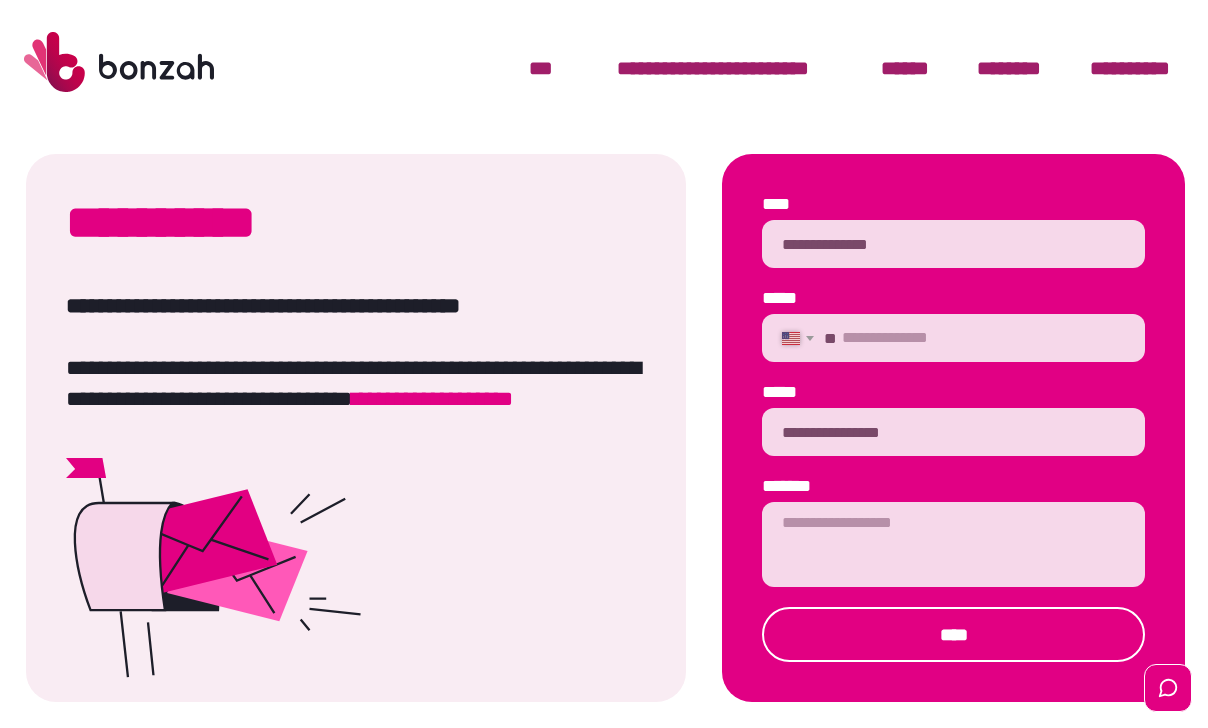 type on "**********" 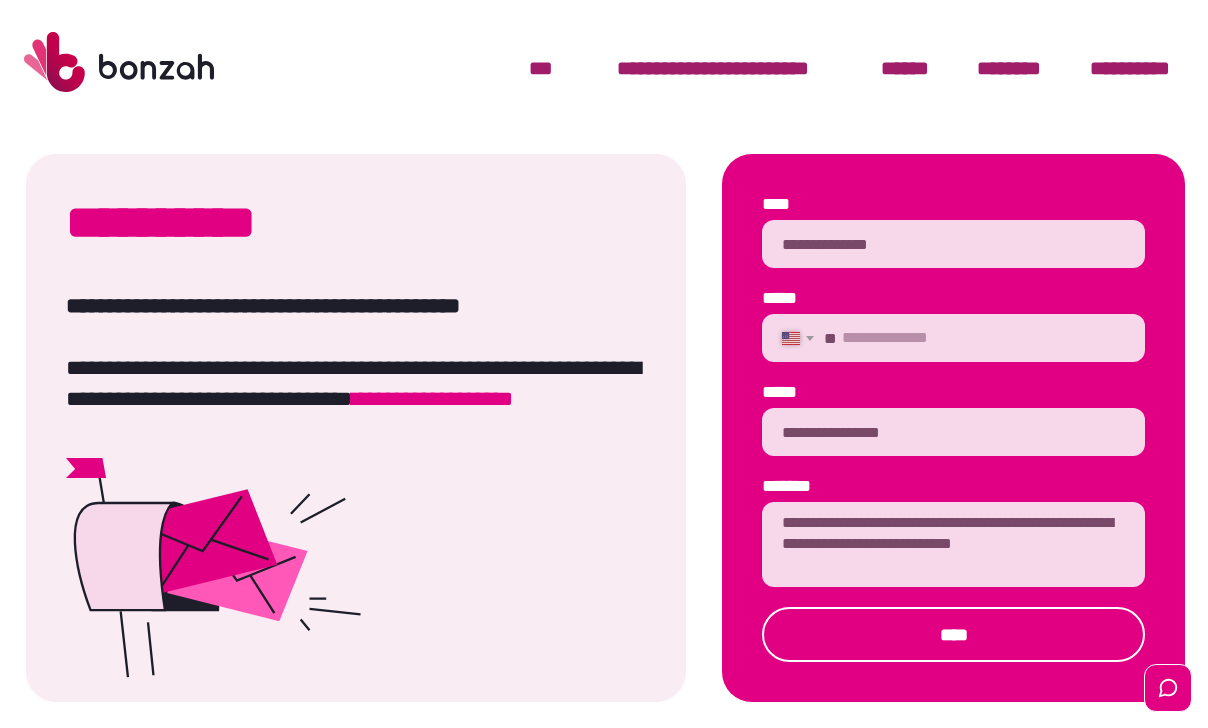 click on "**********" at bounding box center [953, 544] 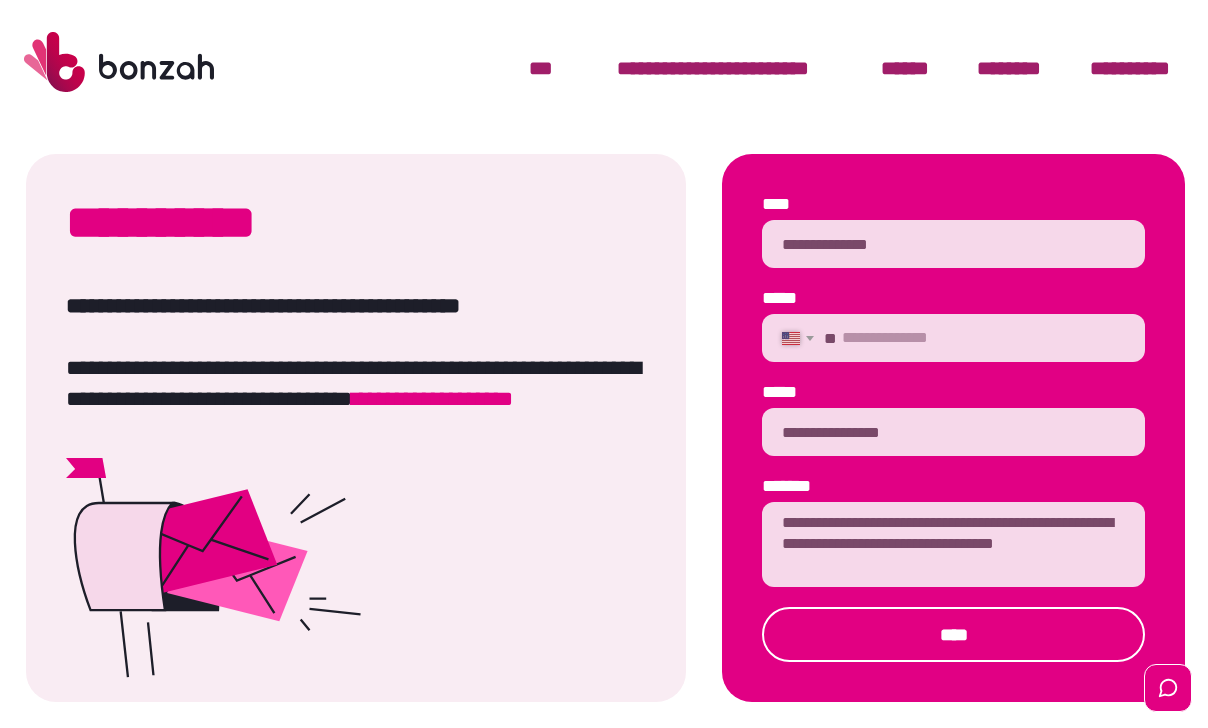 click on "**********" at bounding box center (953, 544) 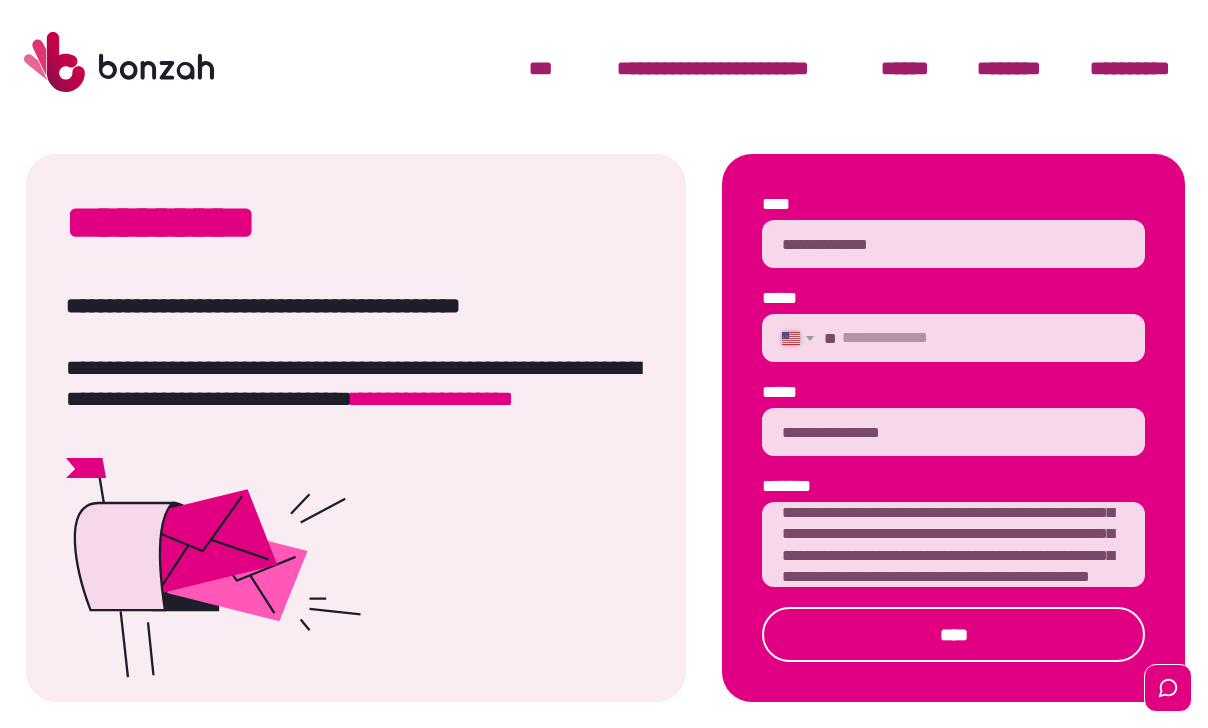 scroll, scrollTop: 134, scrollLeft: 0, axis: vertical 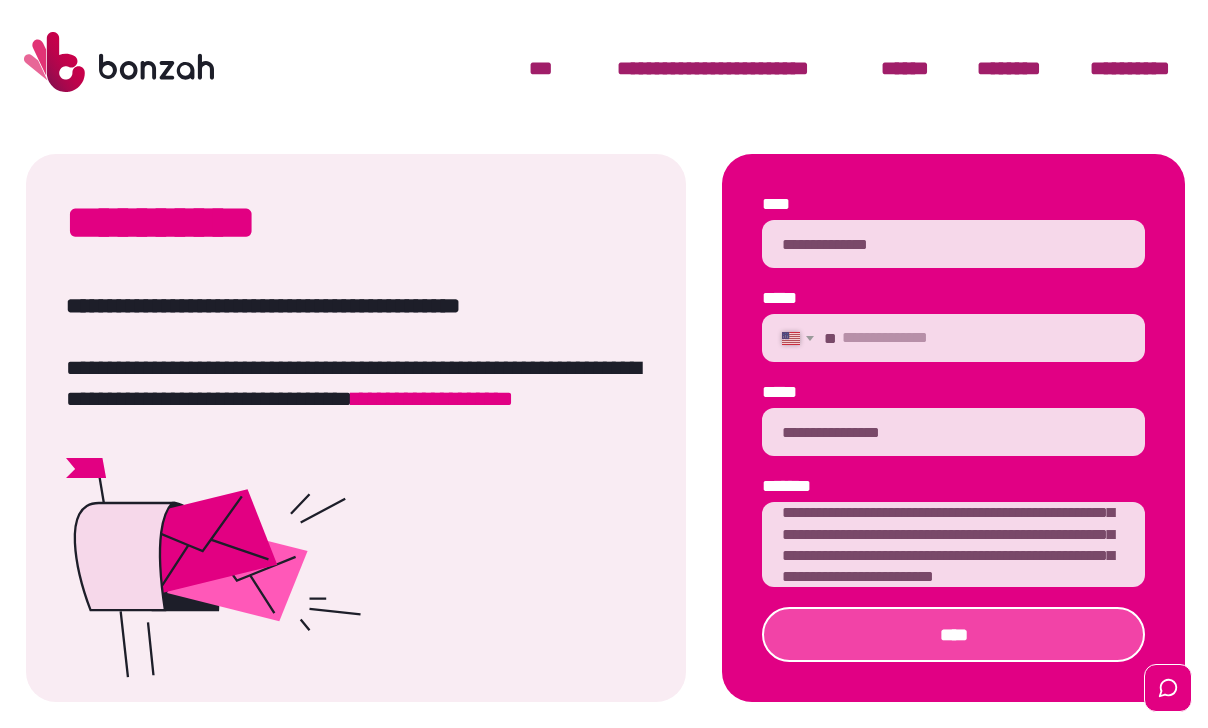 type on "**********" 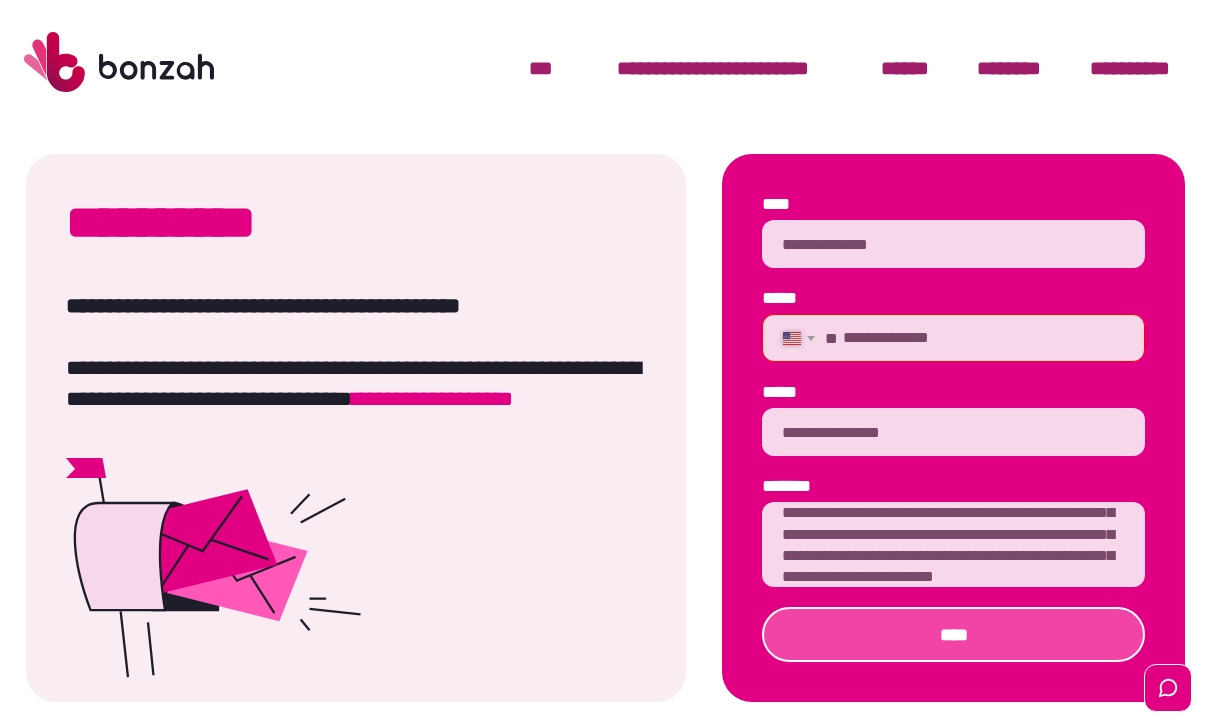 type on "**********" 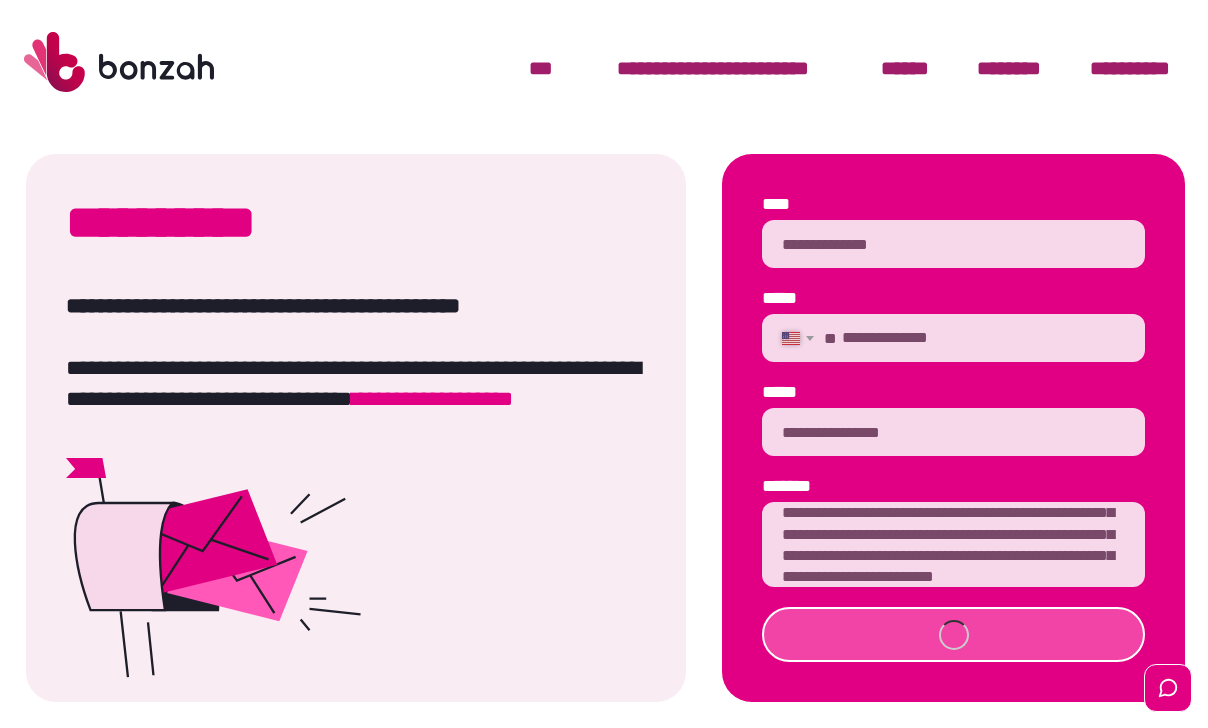 type 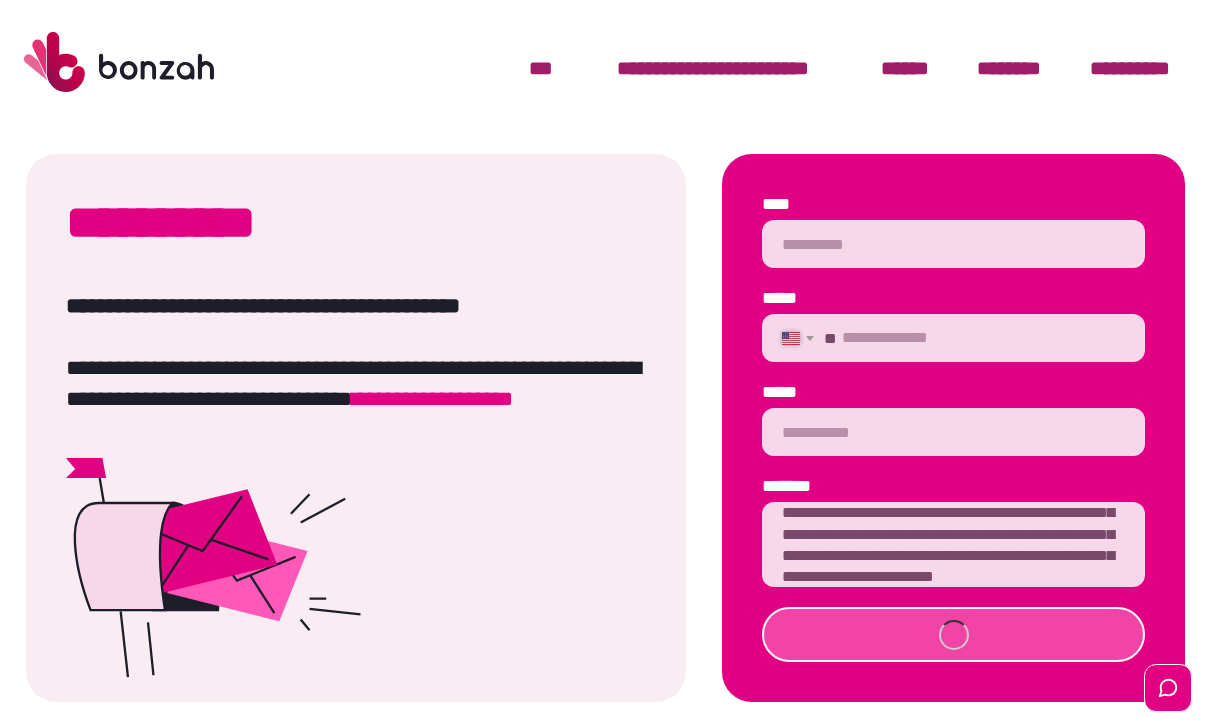 type 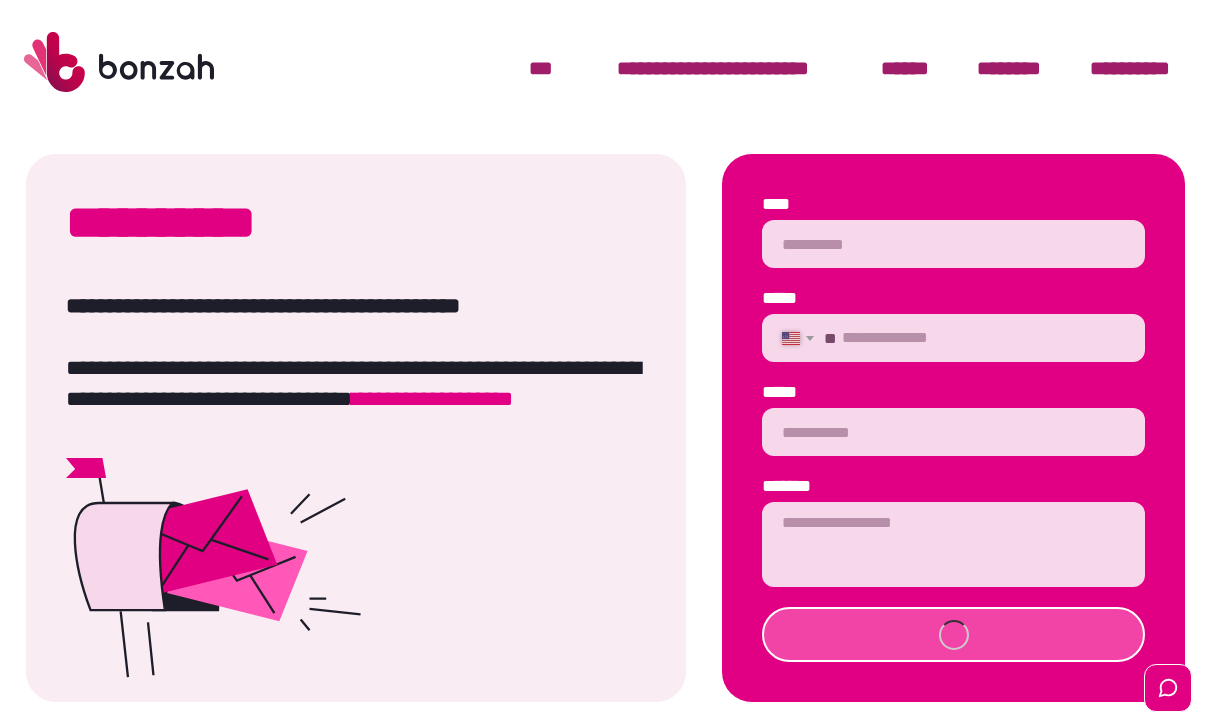 scroll, scrollTop: 0, scrollLeft: 0, axis: both 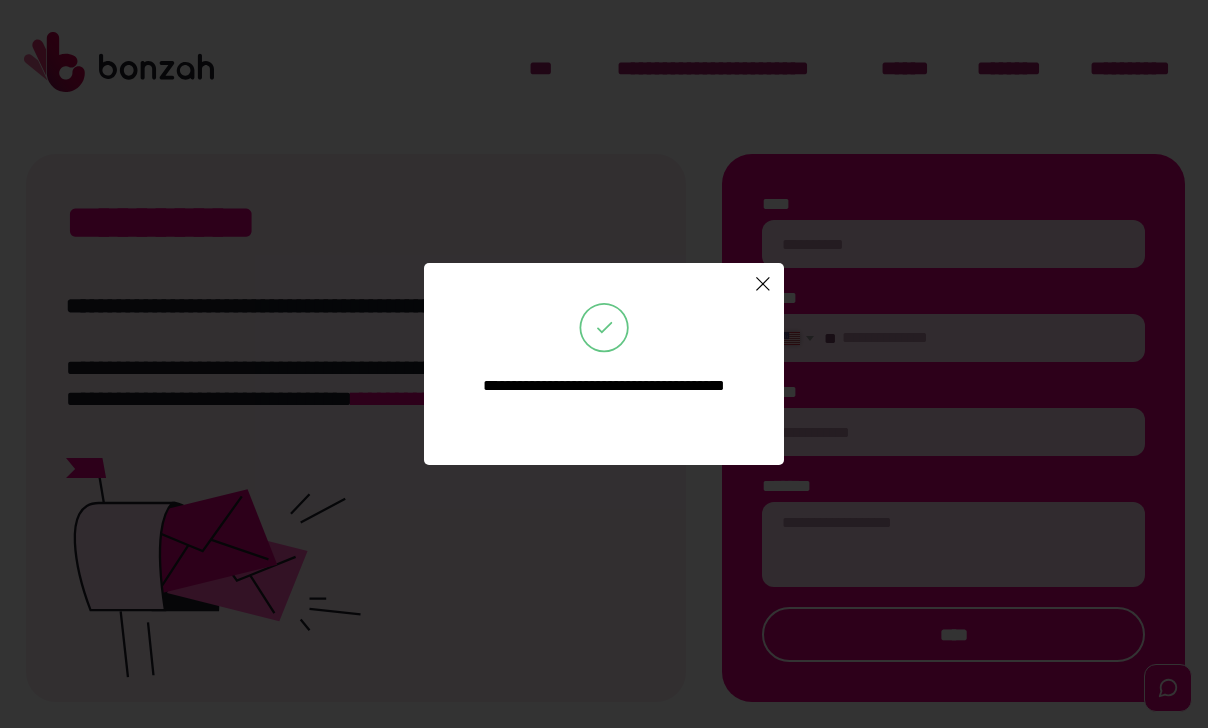 click 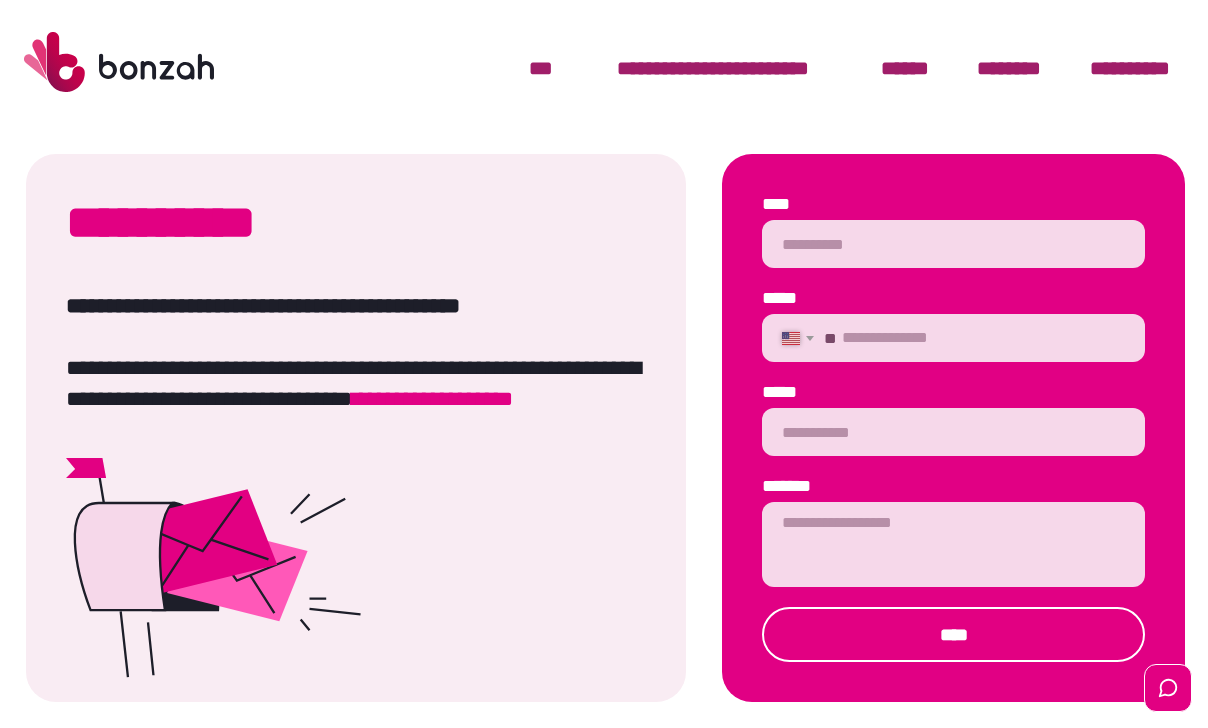 scroll, scrollTop: 0, scrollLeft: 0, axis: both 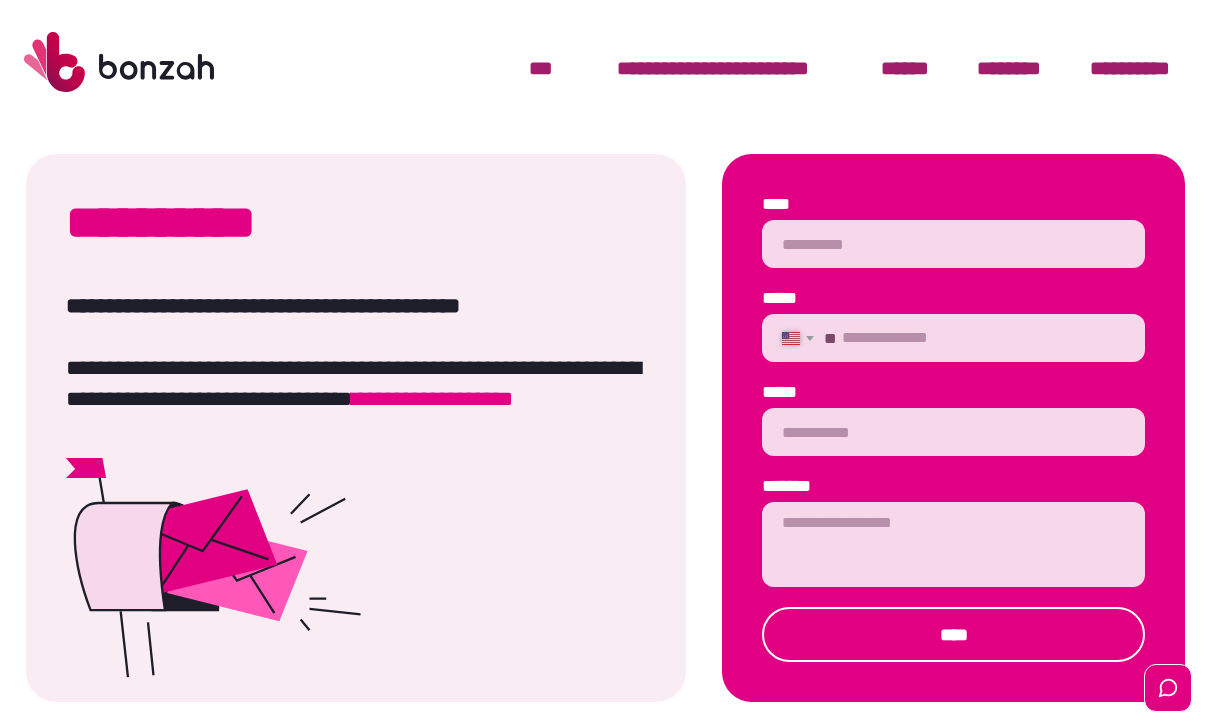 click on "******" at bounding box center (905, 68) 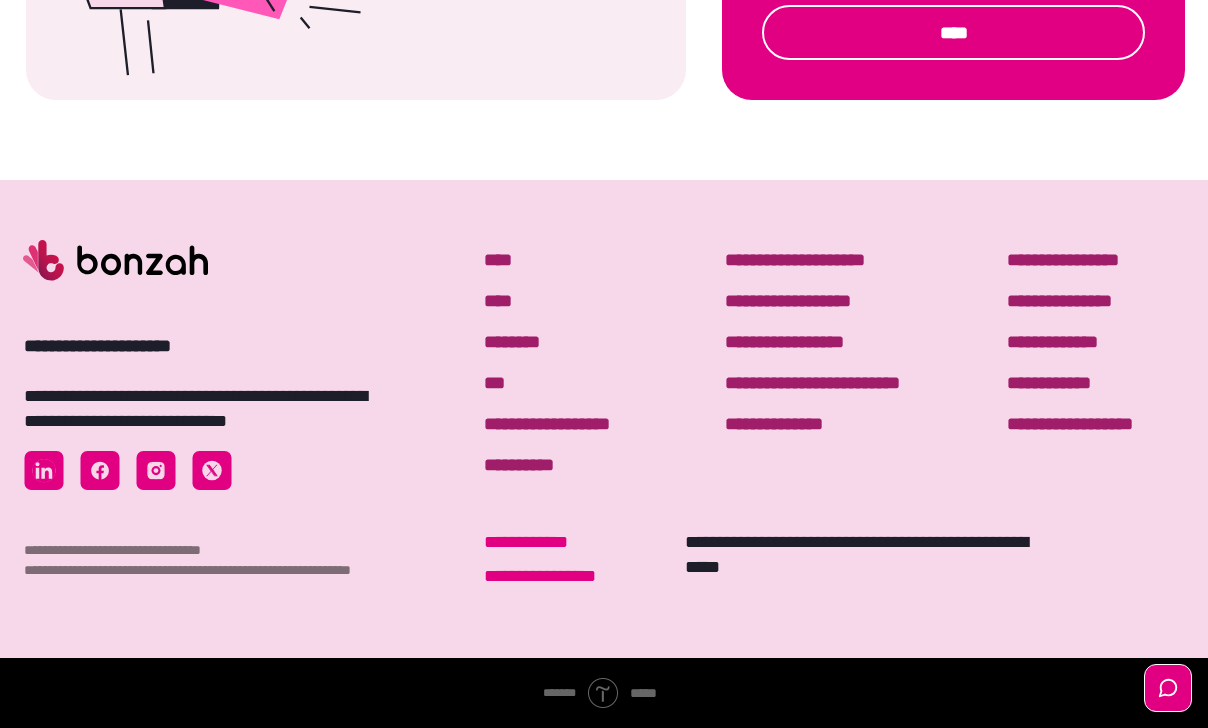 scroll, scrollTop: 602, scrollLeft: 0, axis: vertical 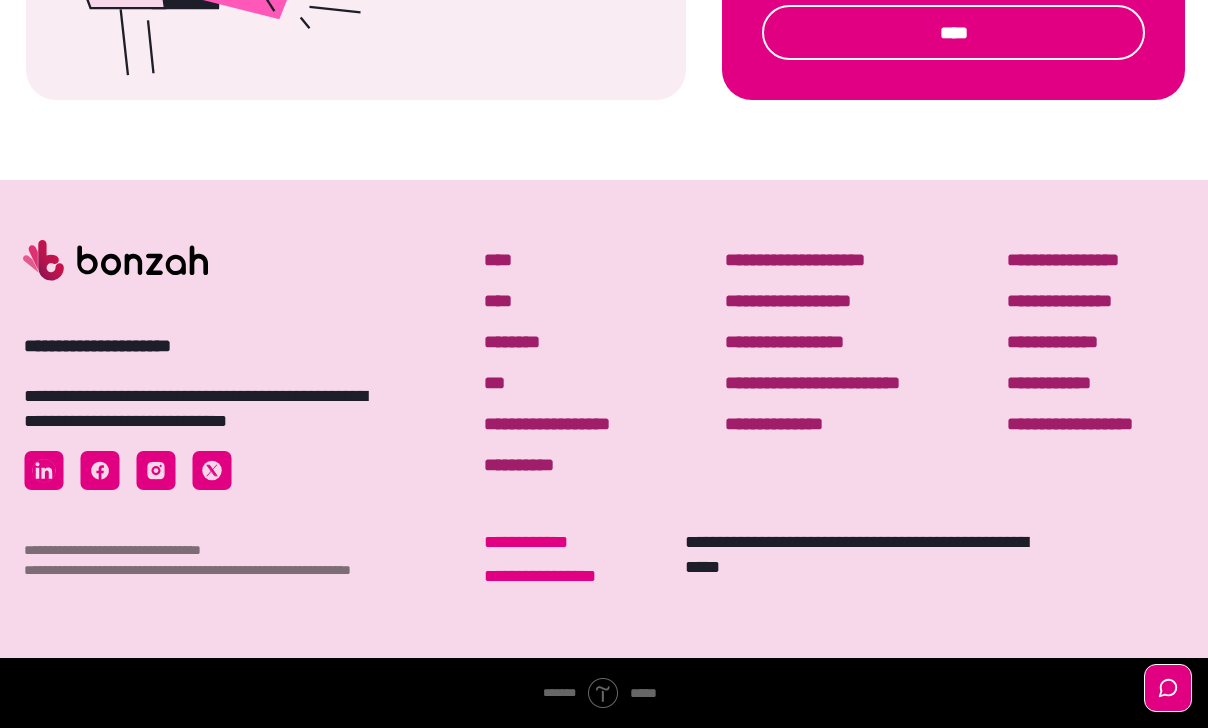 click on "**********" at bounding box center [795, 260] 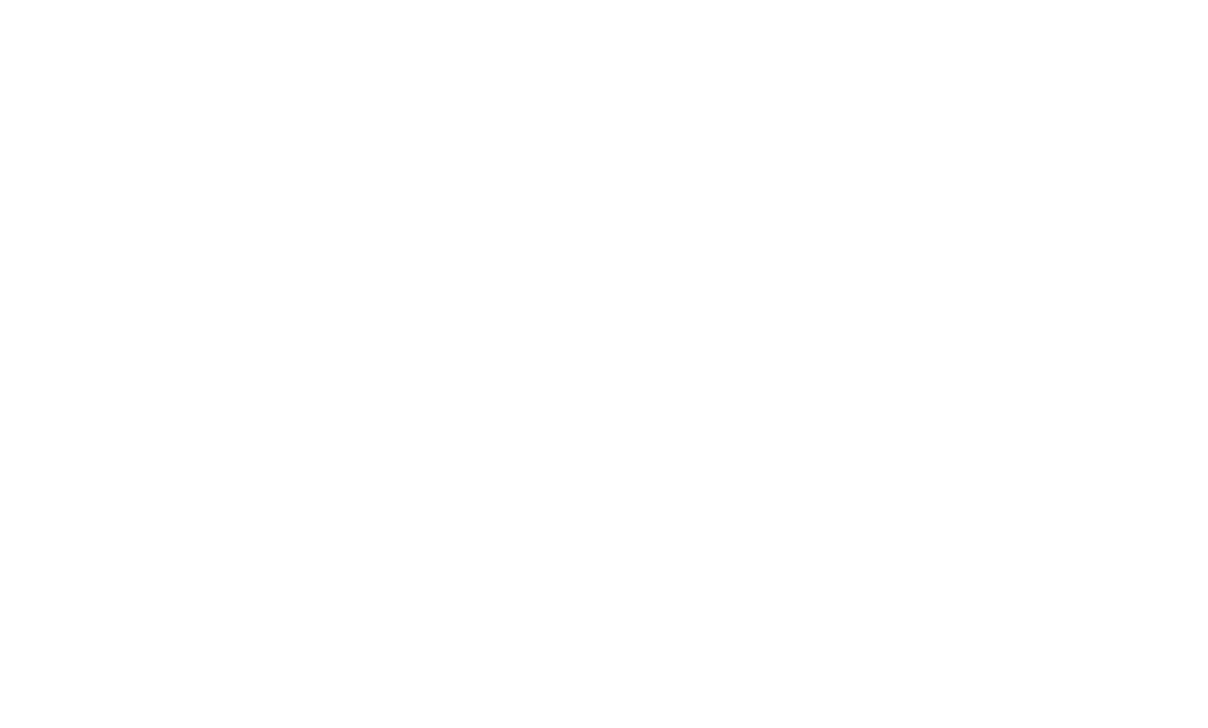 scroll, scrollTop: 0, scrollLeft: 0, axis: both 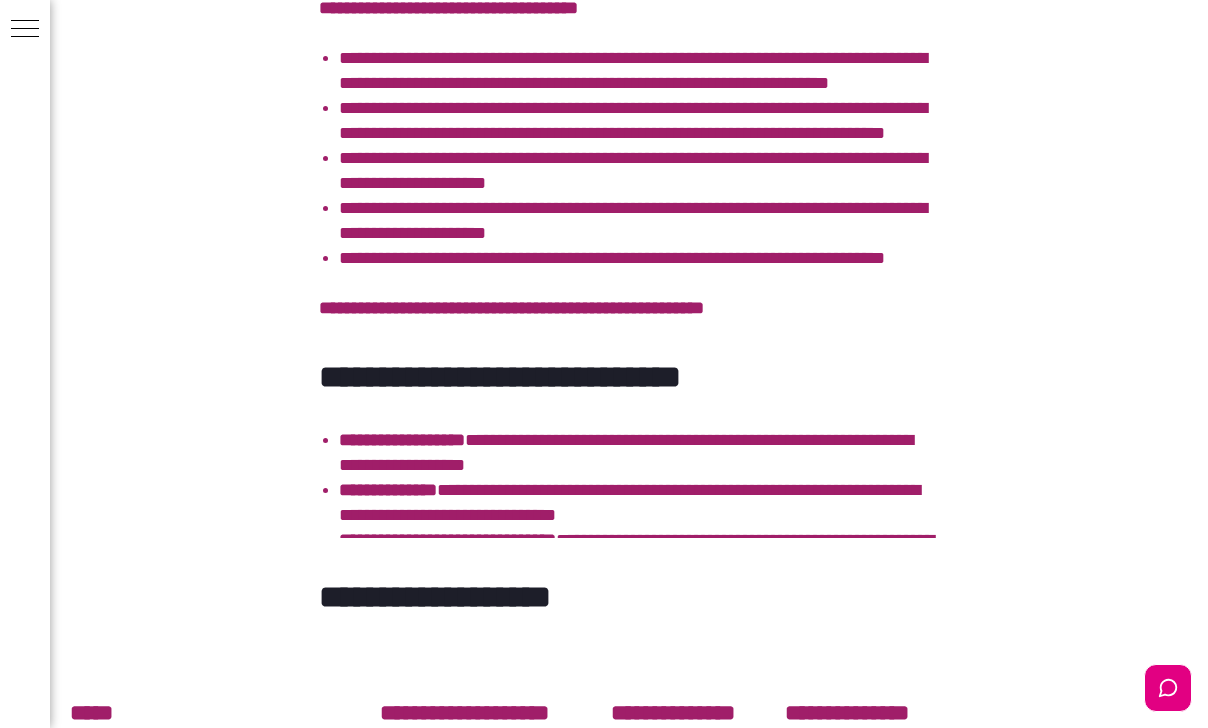 click on "**********" at bounding box center [639, 221] 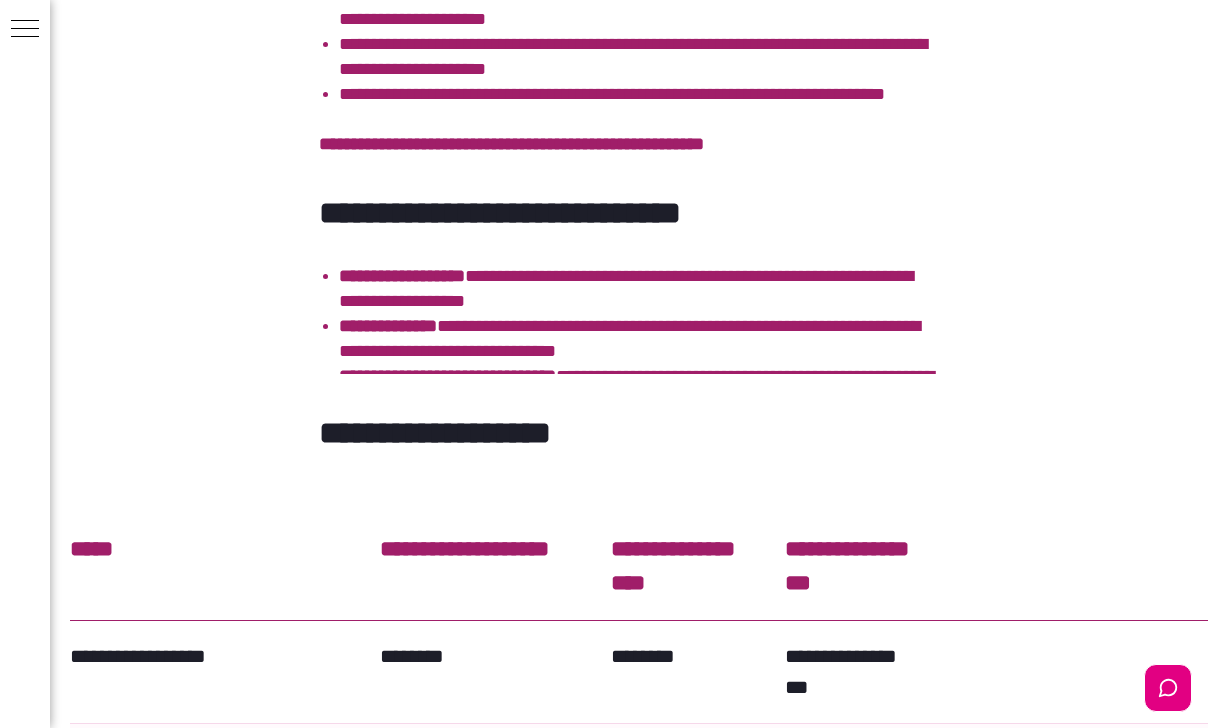 scroll, scrollTop: 1151, scrollLeft: 0, axis: vertical 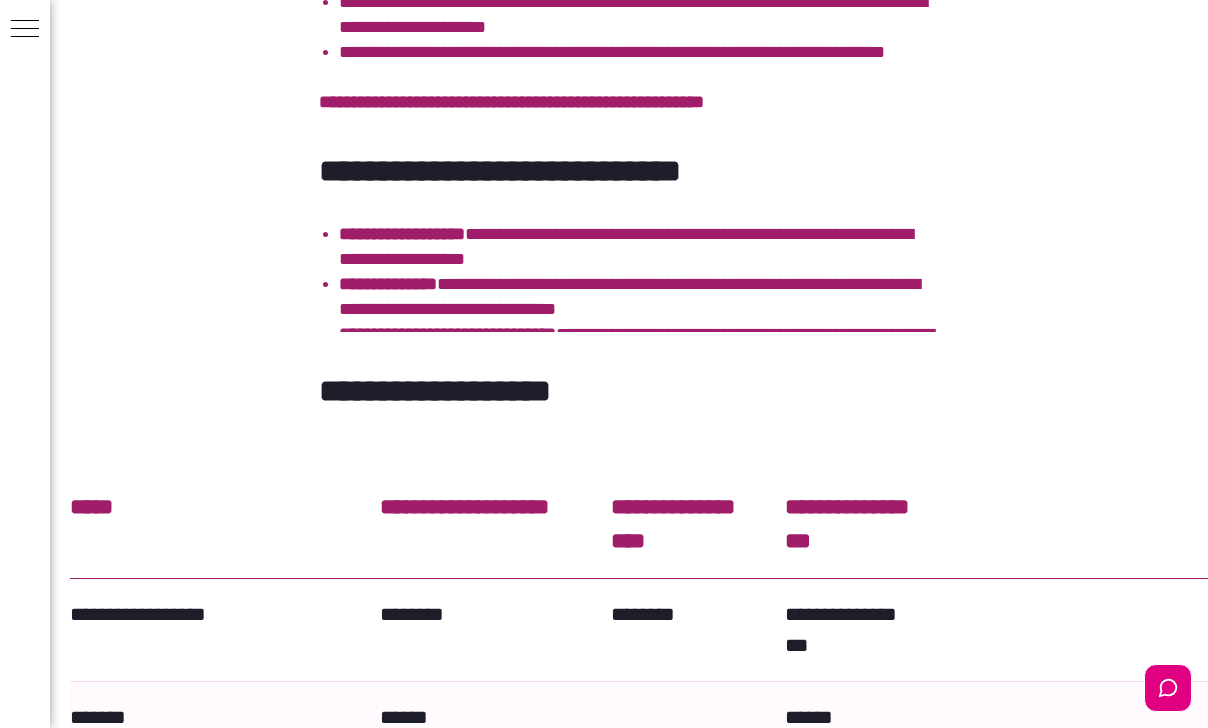 click at bounding box center (629, 222) 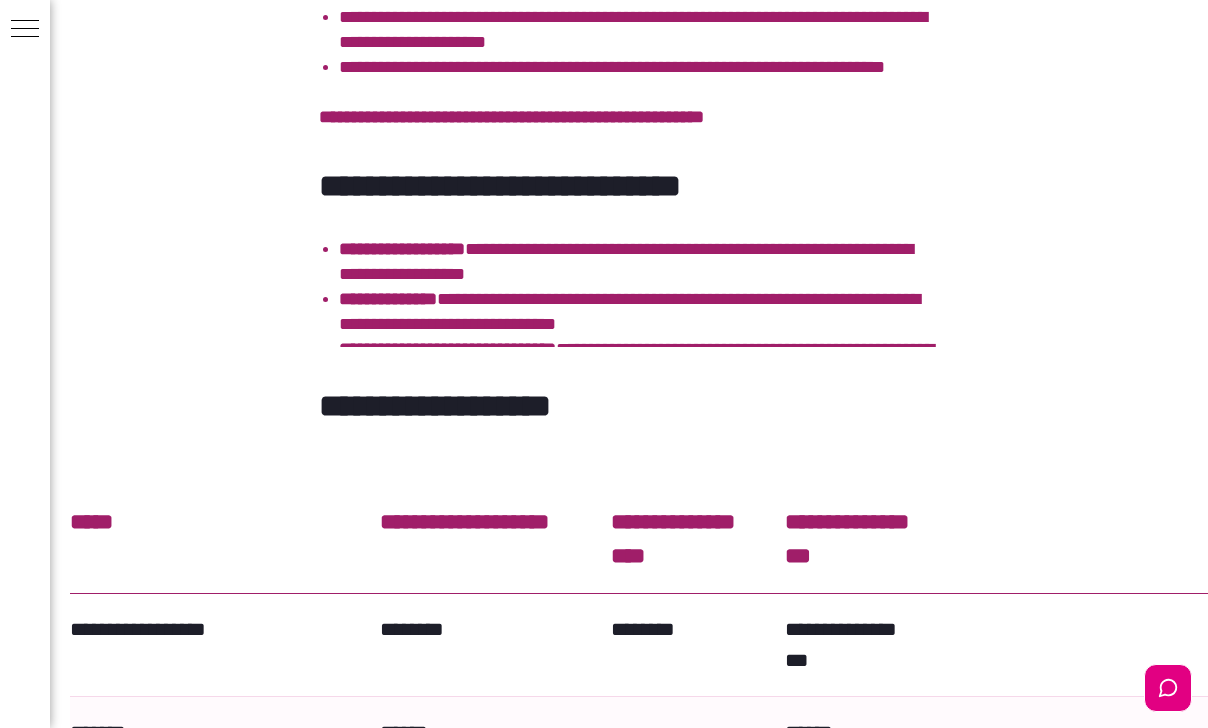 scroll, scrollTop: 1126, scrollLeft: 0, axis: vertical 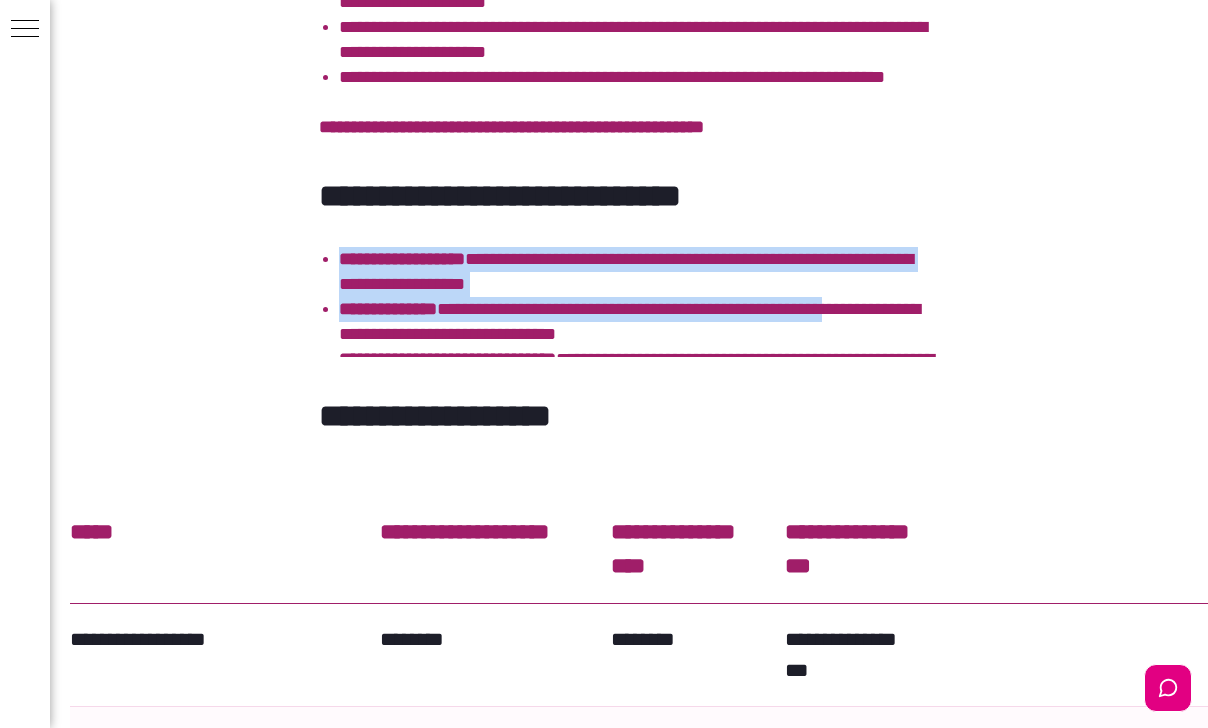drag, startPoint x: 922, startPoint y: 310, endPoint x: 927, endPoint y: 187, distance: 123.101585 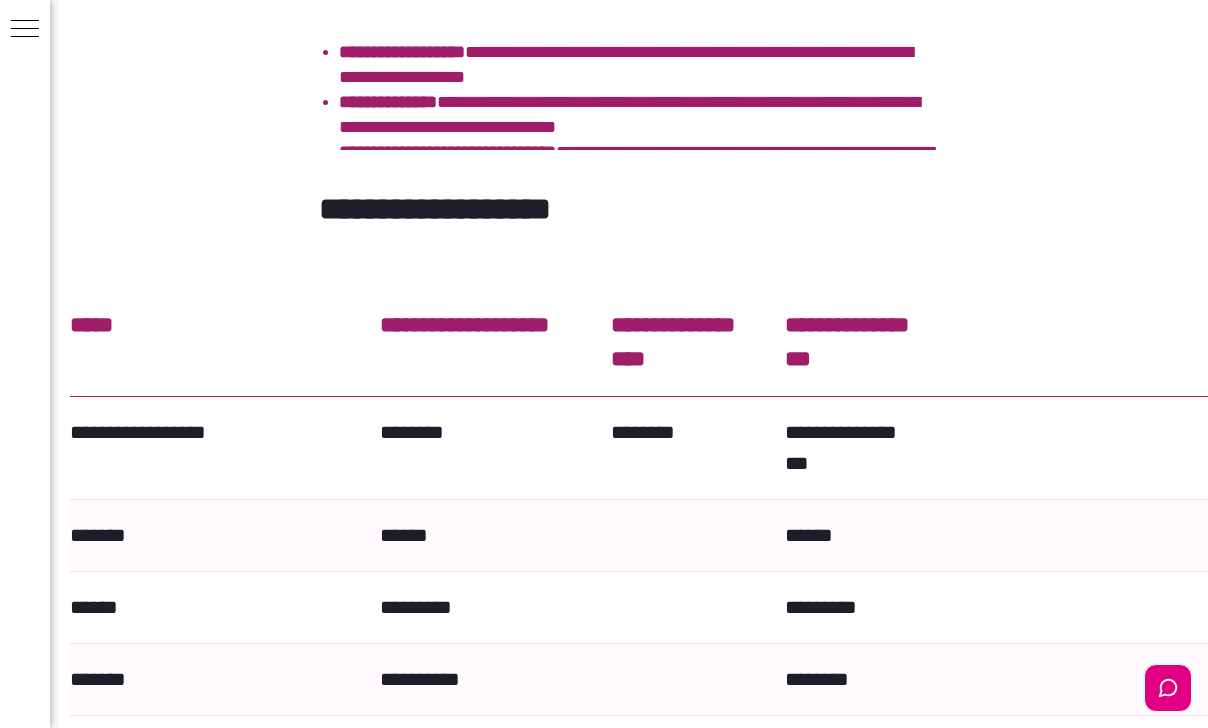 scroll, scrollTop: 926, scrollLeft: 0, axis: vertical 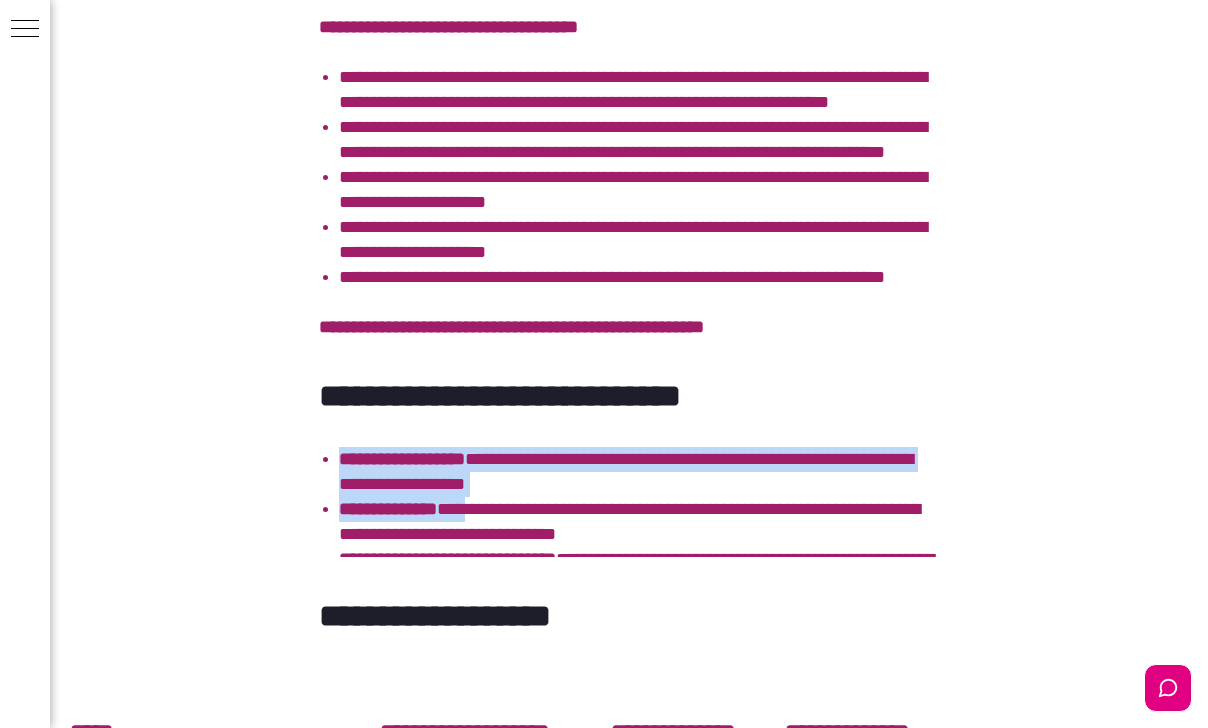drag, startPoint x: 497, startPoint y: 516, endPoint x: 494, endPoint y: 442, distance: 74.06078 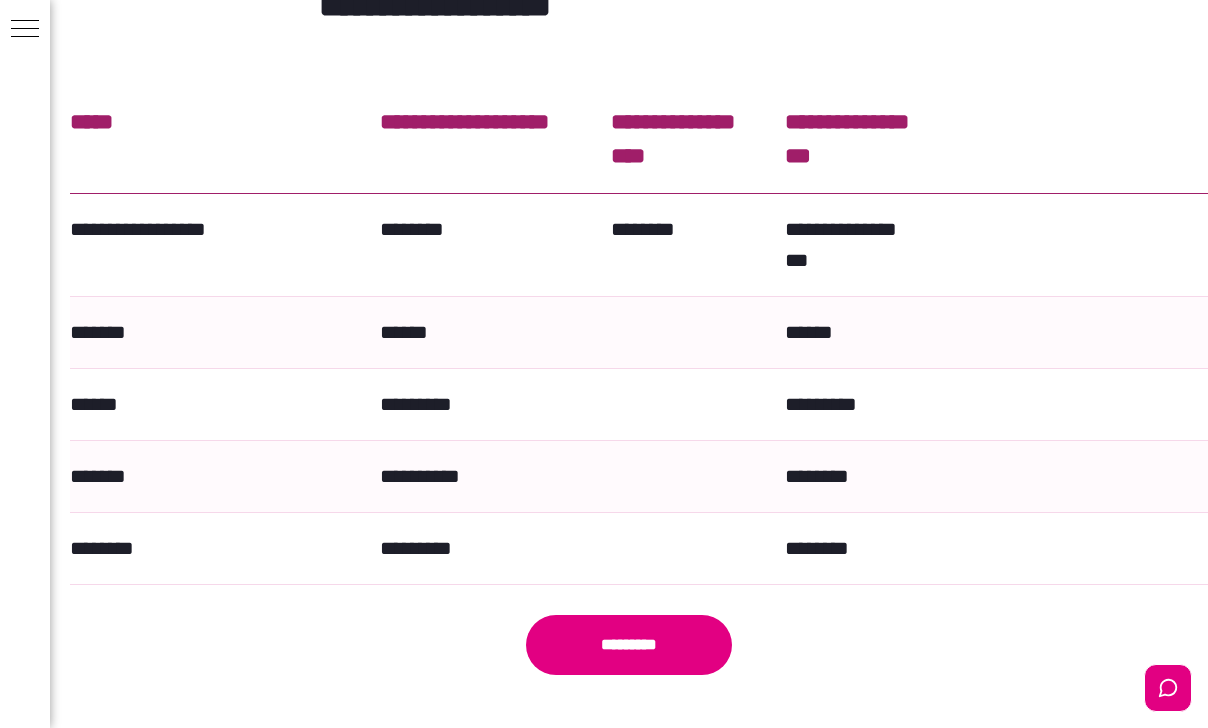 scroll, scrollTop: 1941, scrollLeft: 0, axis: vertical 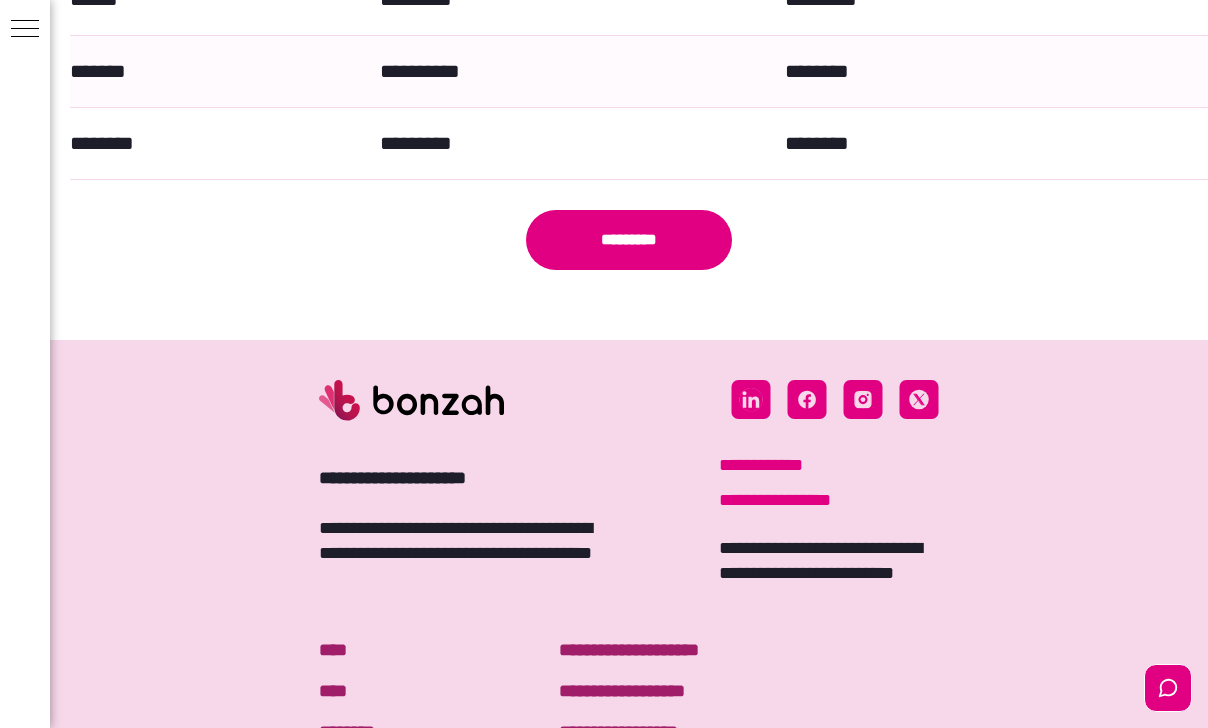 click on "*********" at bounding box center [629, 240] 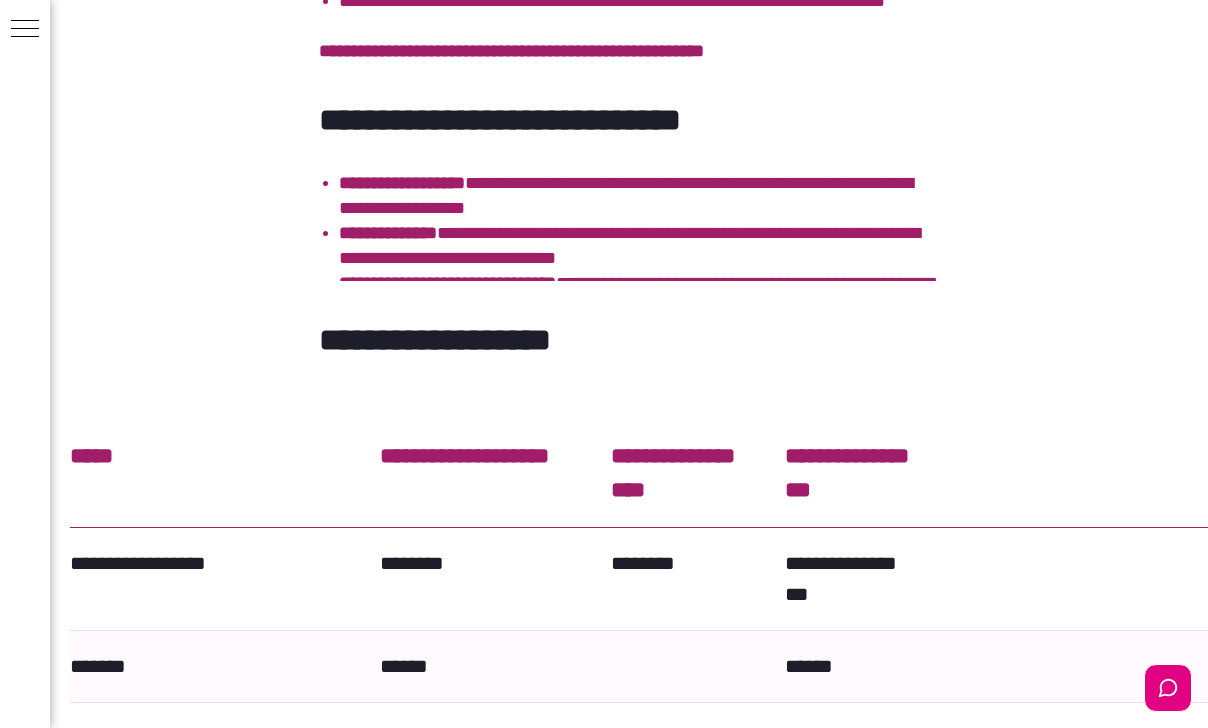 scroll, scrollTop: 1236, scrollLeft: 0, axis: vertical 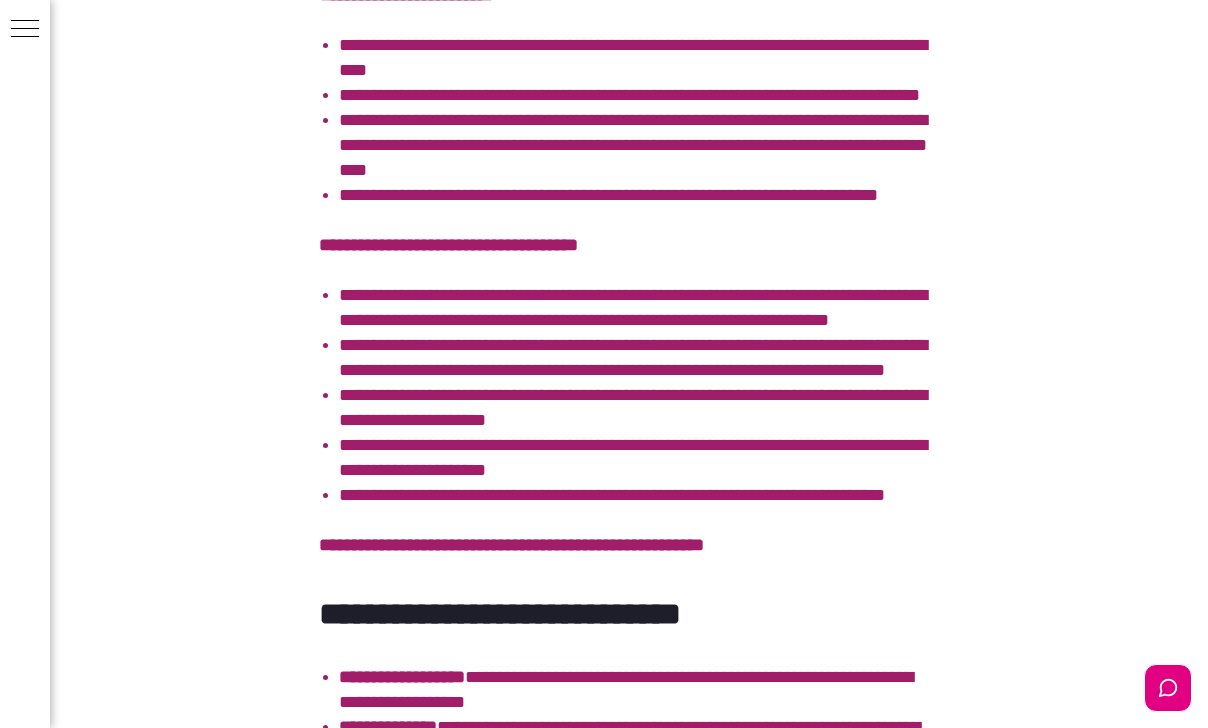 click at bounding box center [629, 95] 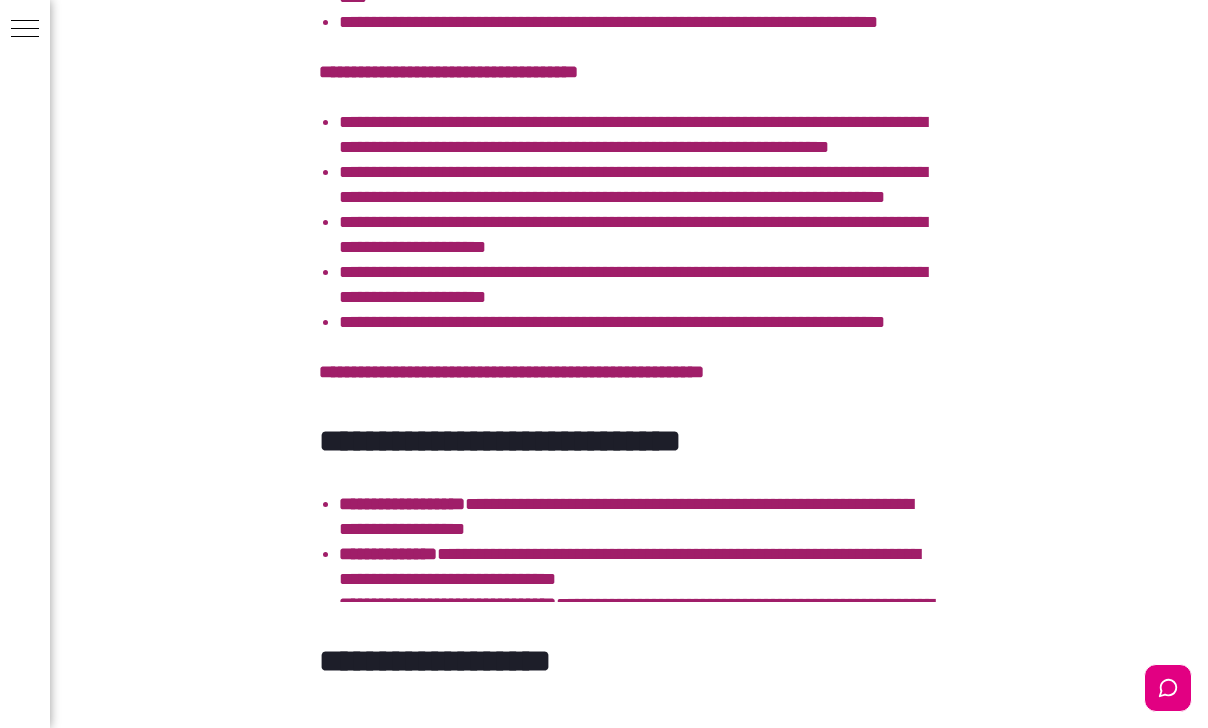 click on "**********" at bounding box center (639, 567) 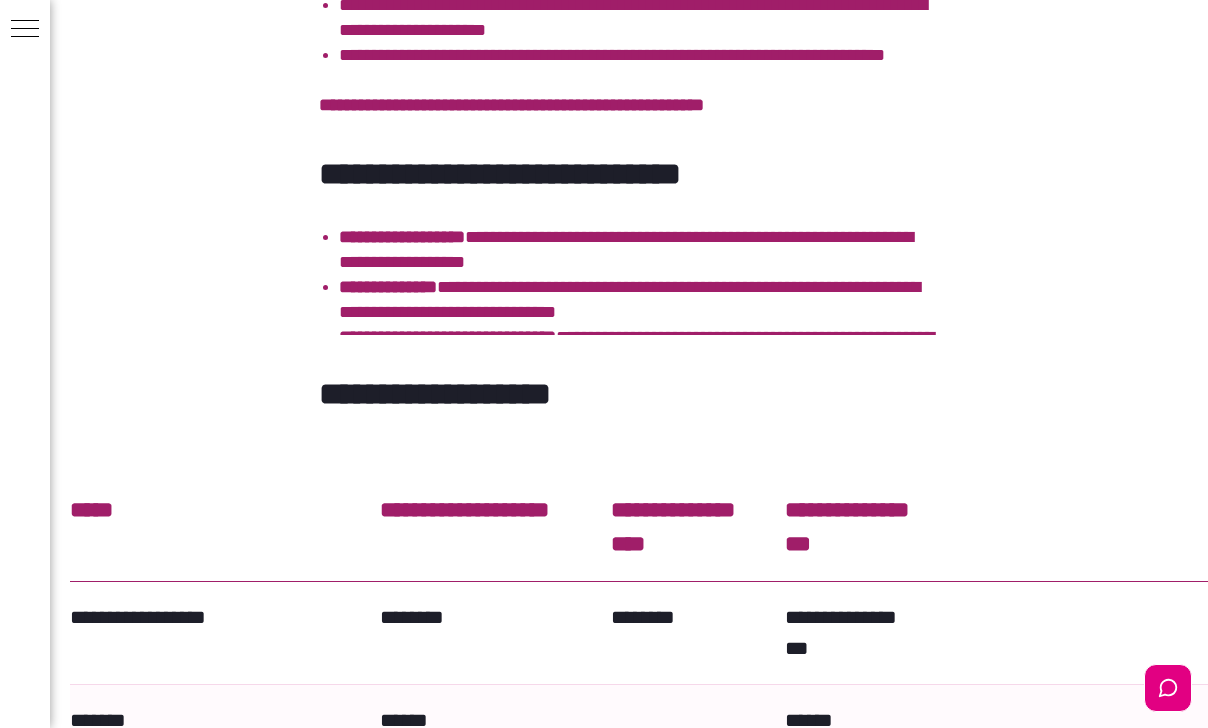 scroll, scrollTop: 775, scrollLeft: 0, axis: vertical 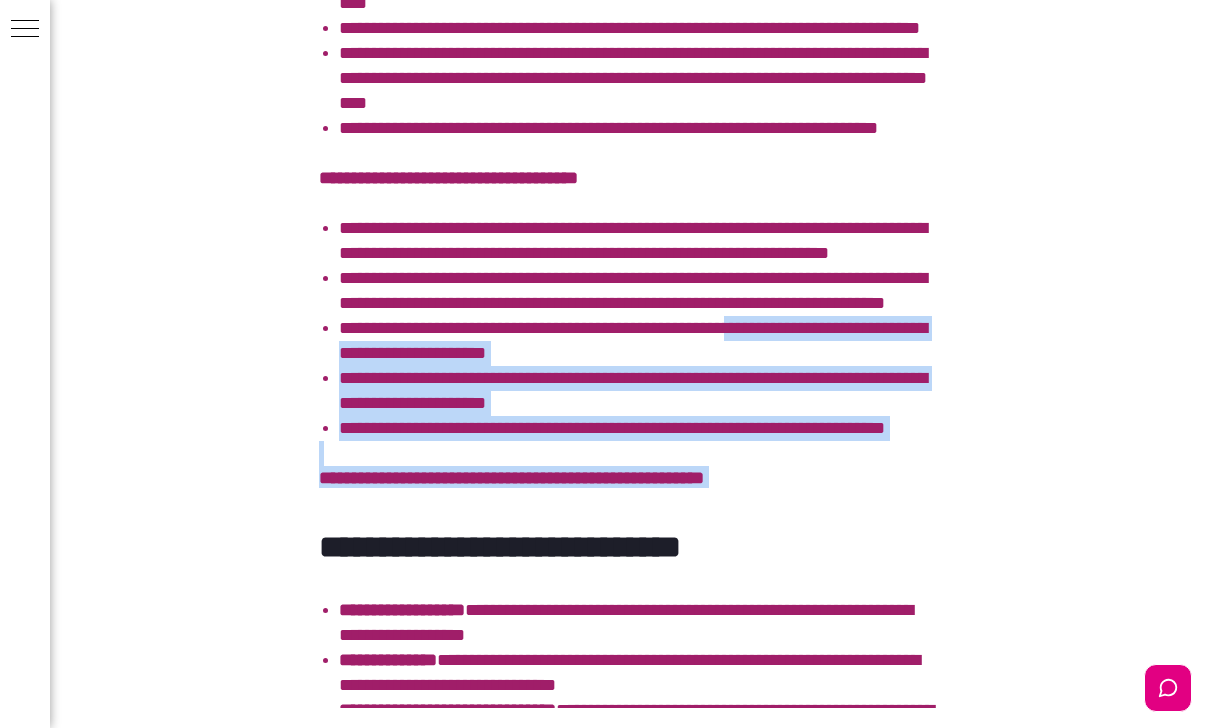 drag, startPoint x: 800, startPoint y: 580, endPoint x: 800, endPoint y: 367, distance: 213 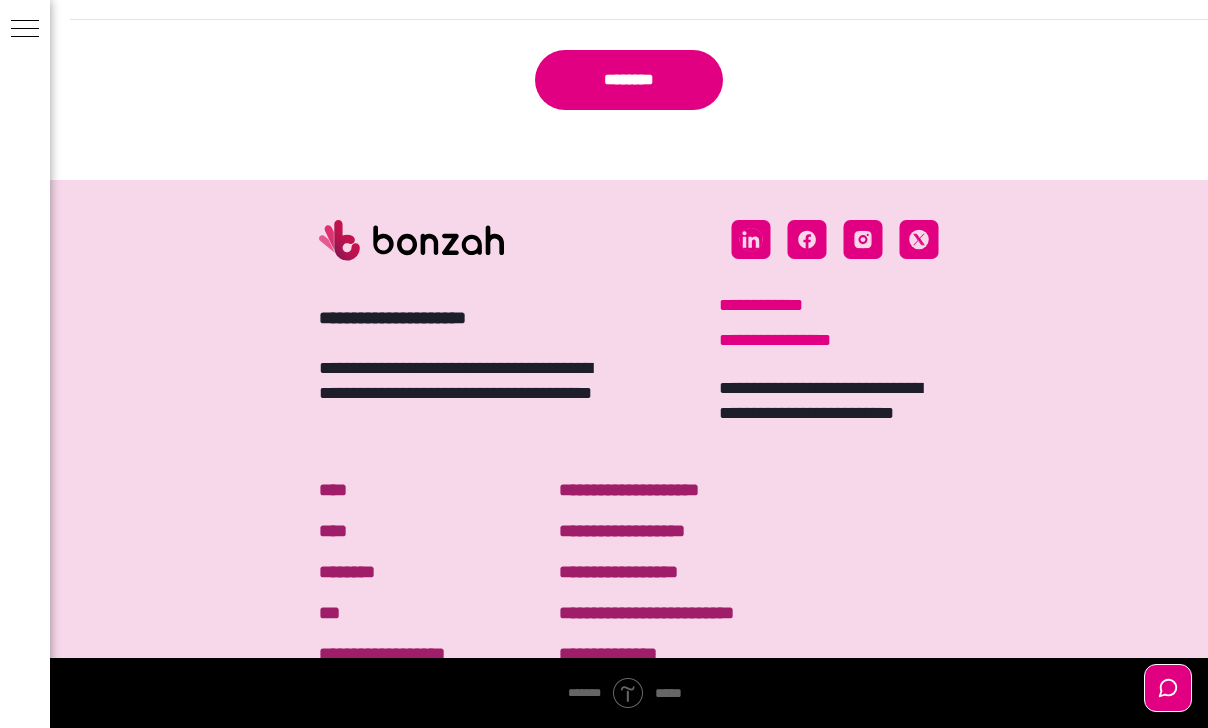 scroll, scrollTop: 5796, scrollLeft: 0, axis: vertical 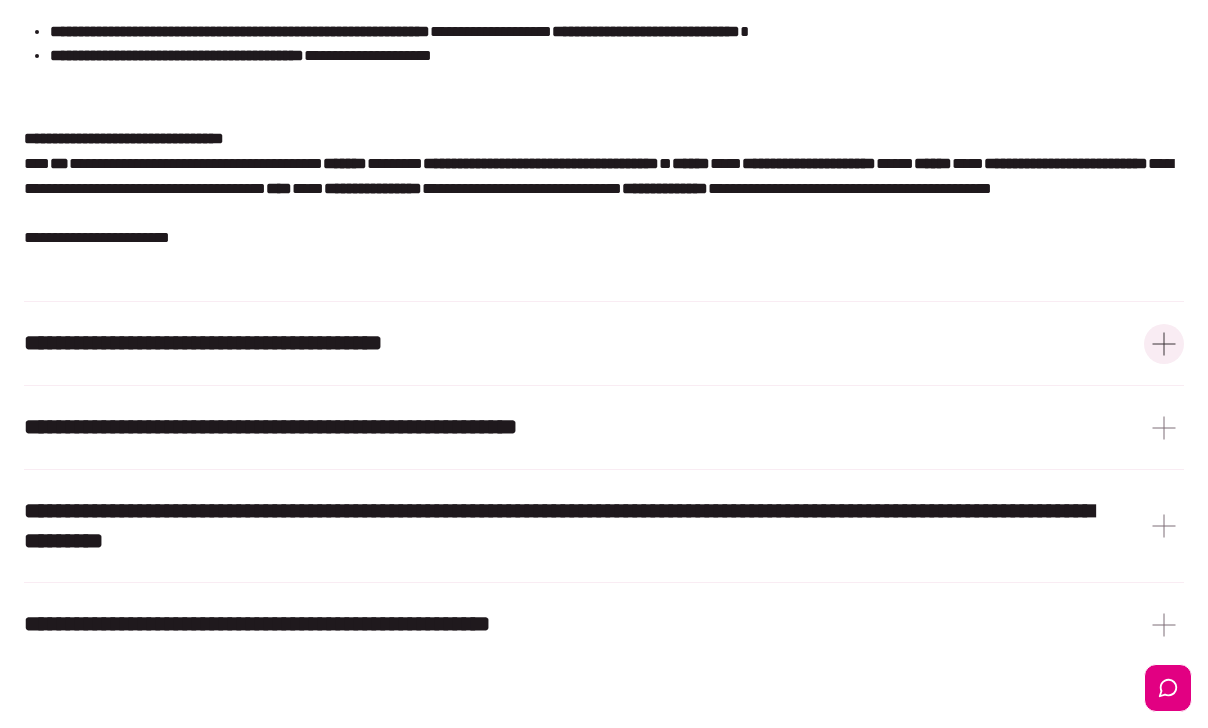 click on "**********" at bounding box center (203, 343) 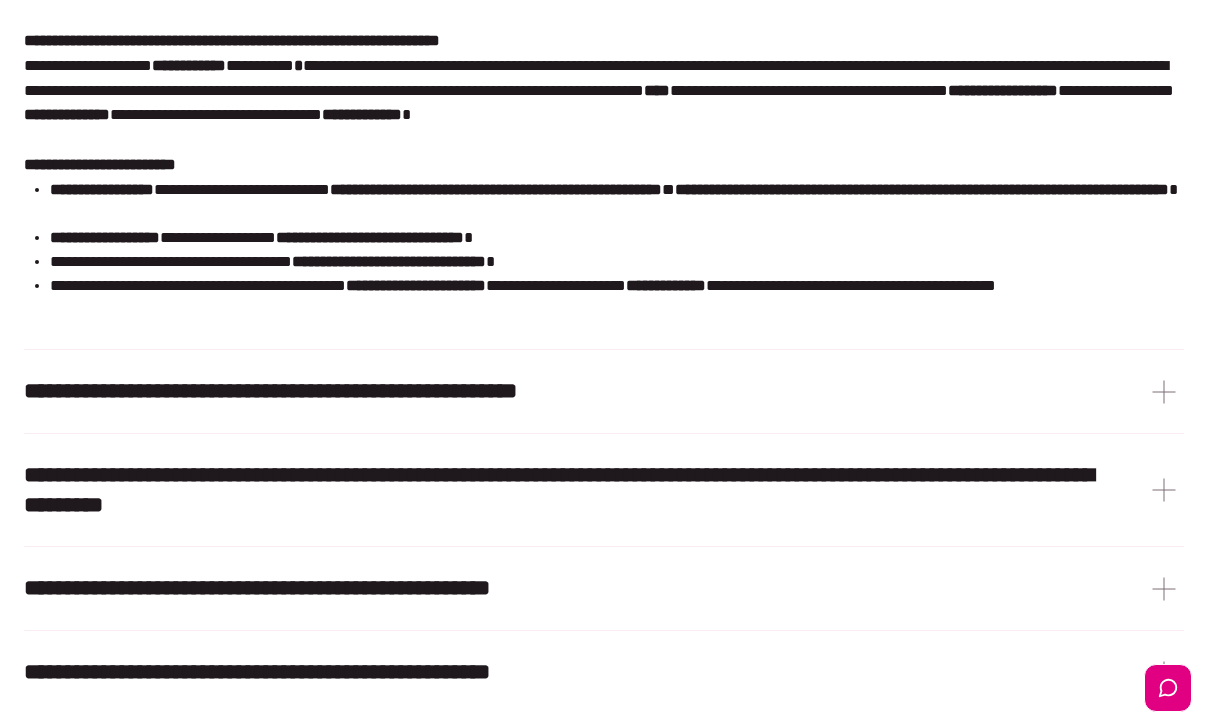 scroll, scrollTop: 3399, scrollLeft: 0, axis: vertical 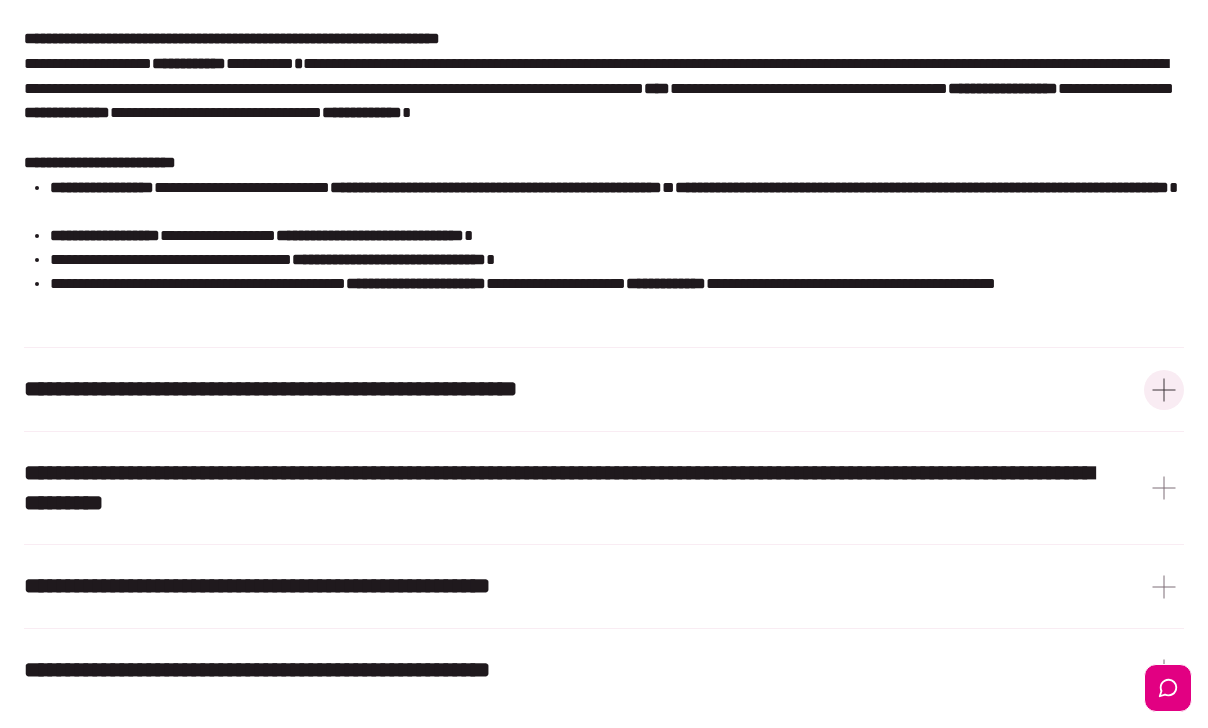 click on "**********" at bounding box center (270, 389) 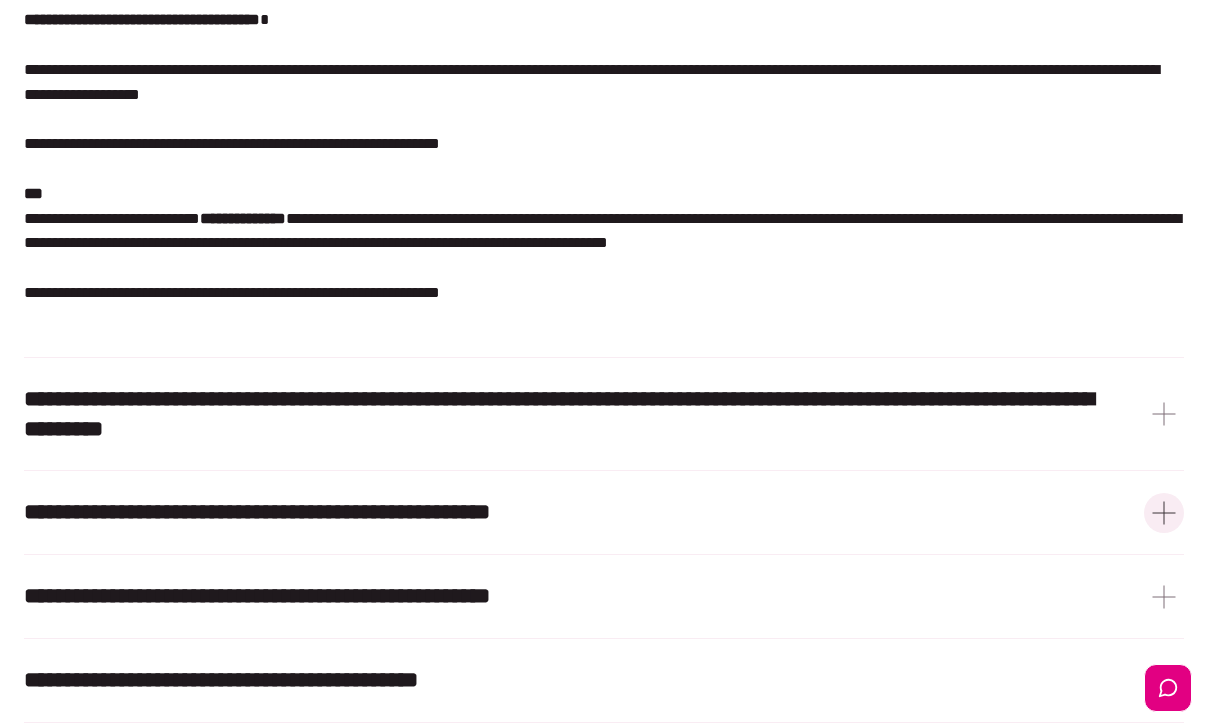 scroll, scrollTop: 3941, scrollLeft: 0, axis: vertical 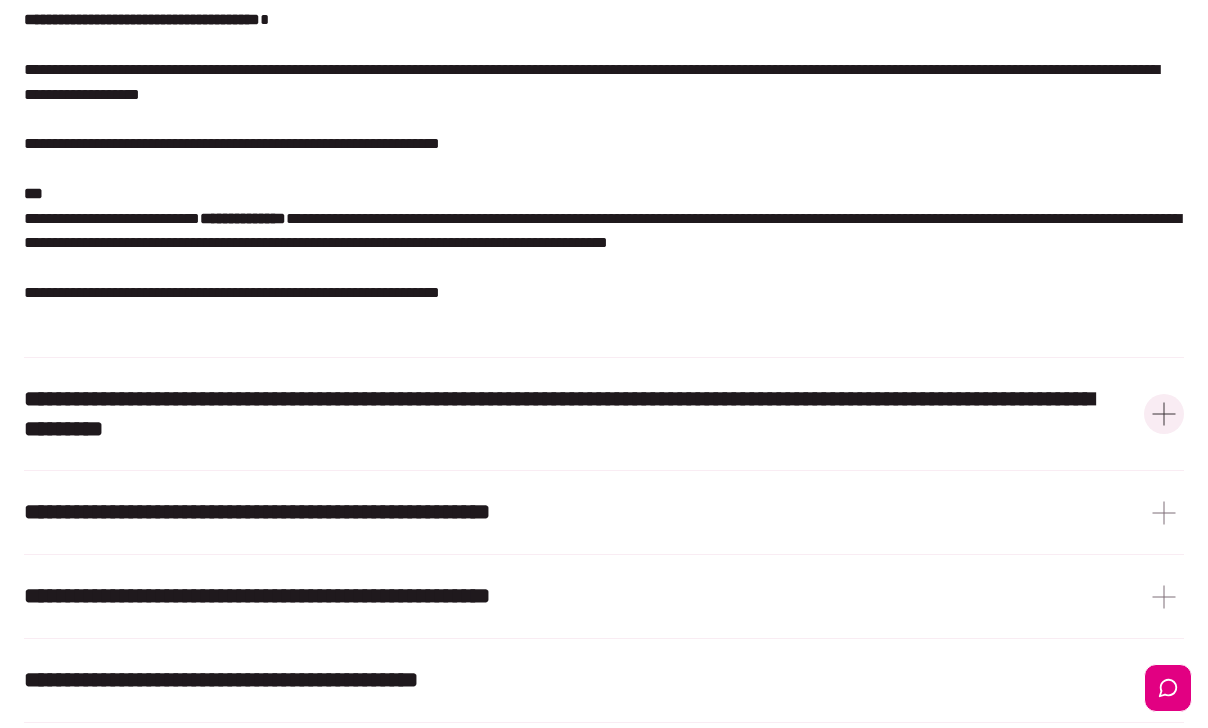 click on "**********" at bounding box center [579, 414] 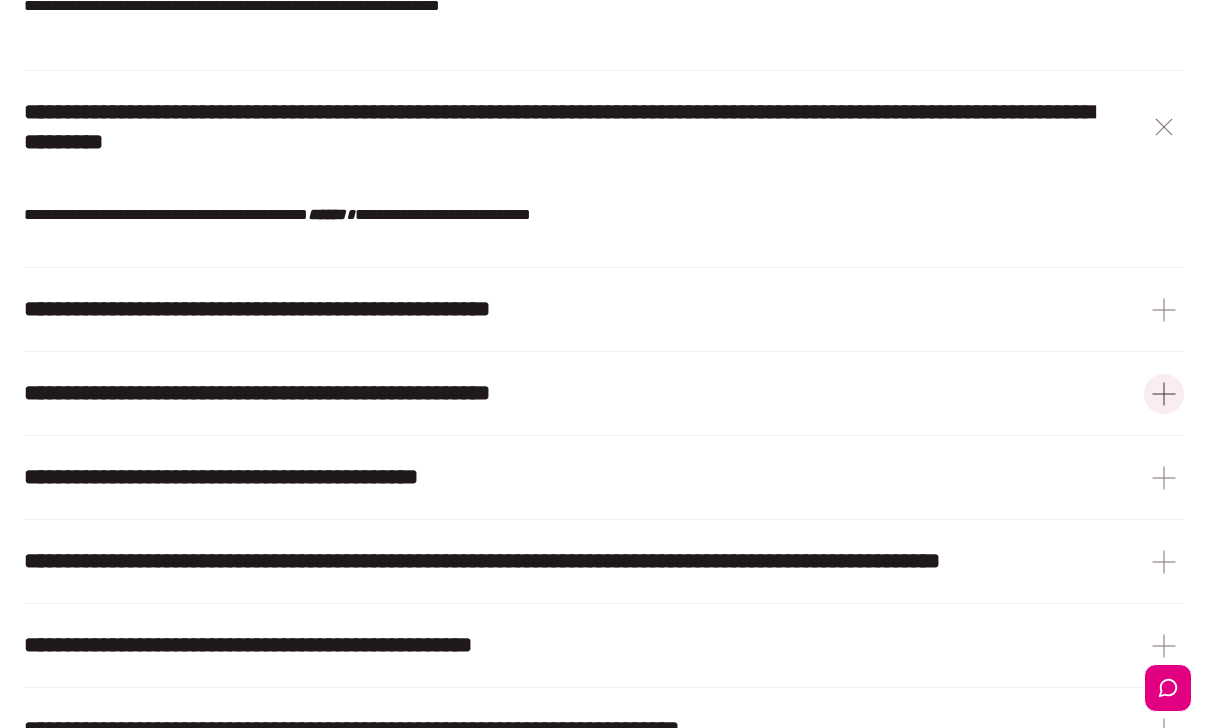 scroll, scrollTop: 4303, scrollLeft: 0, axis: vertical 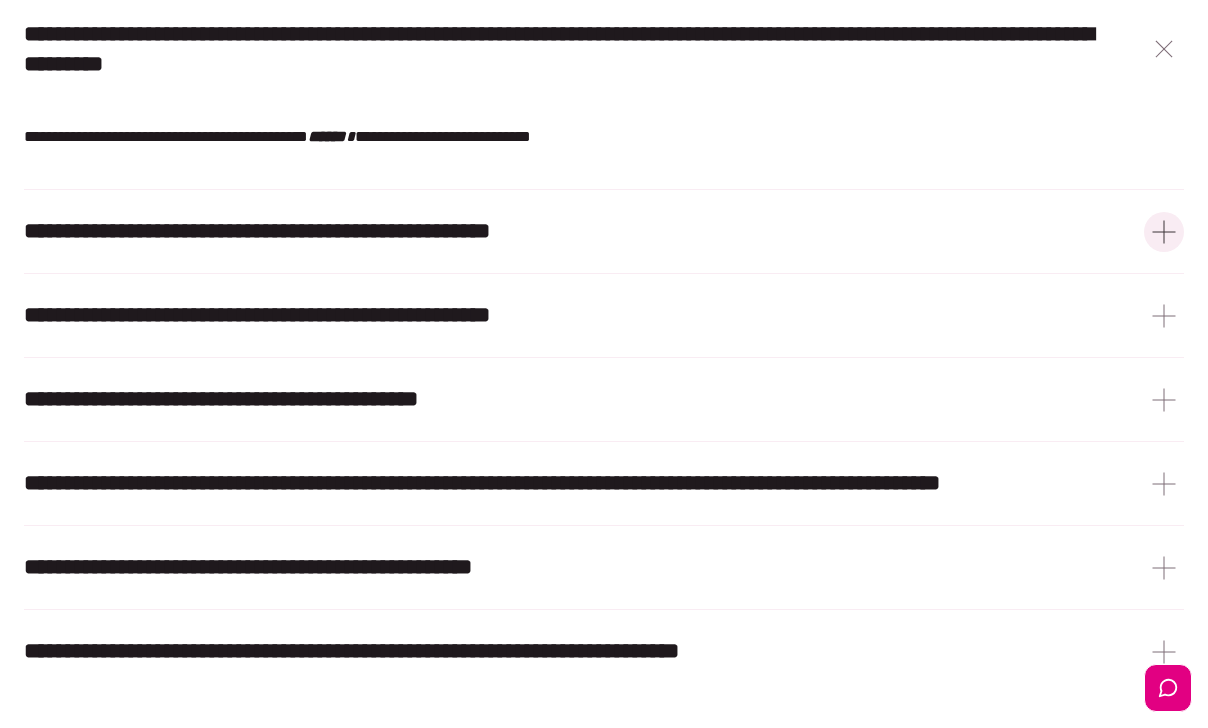 click on "**********" at bounding box center (257, 231) 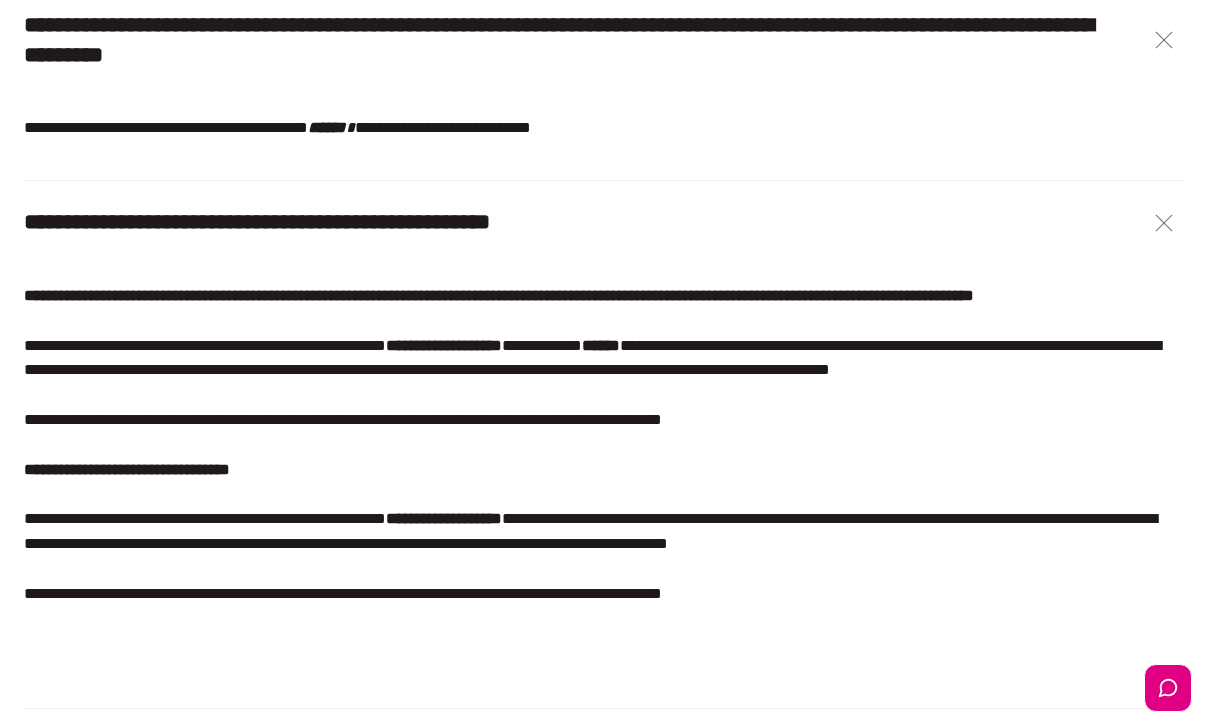 scroll, scrollTop: 4374, scrollLeft: 0, axis: vertical 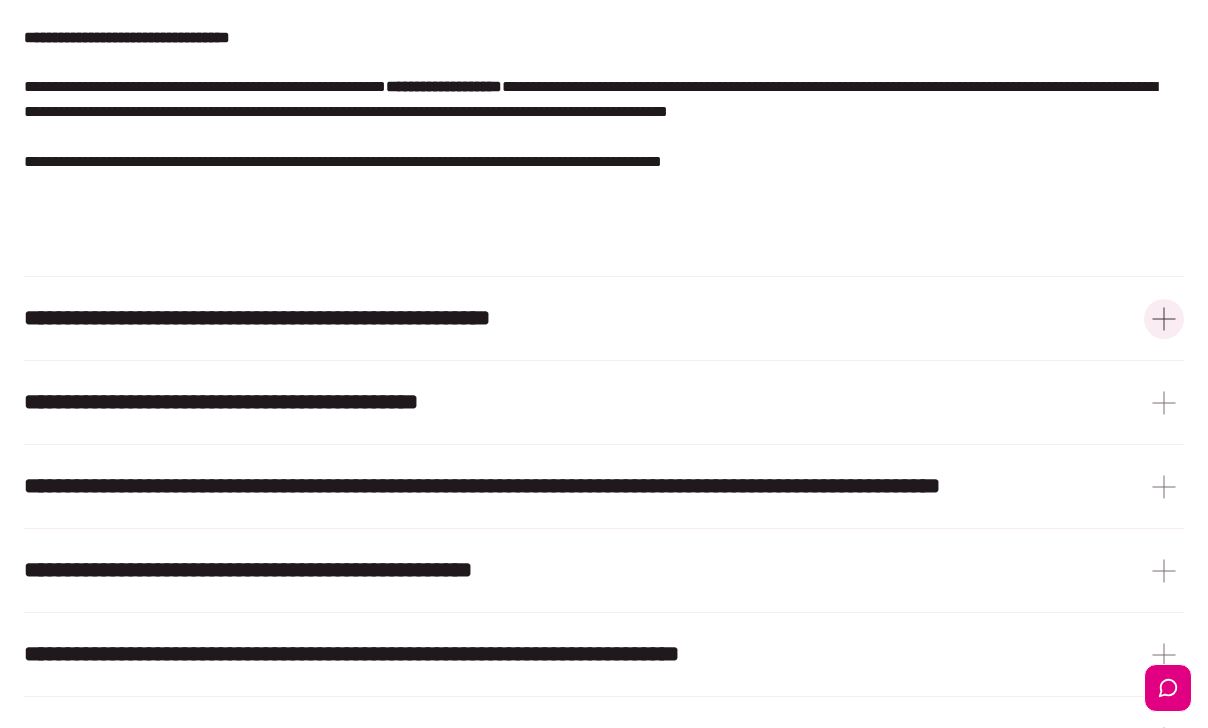 click on "**********" at bounding box center (257, 318) 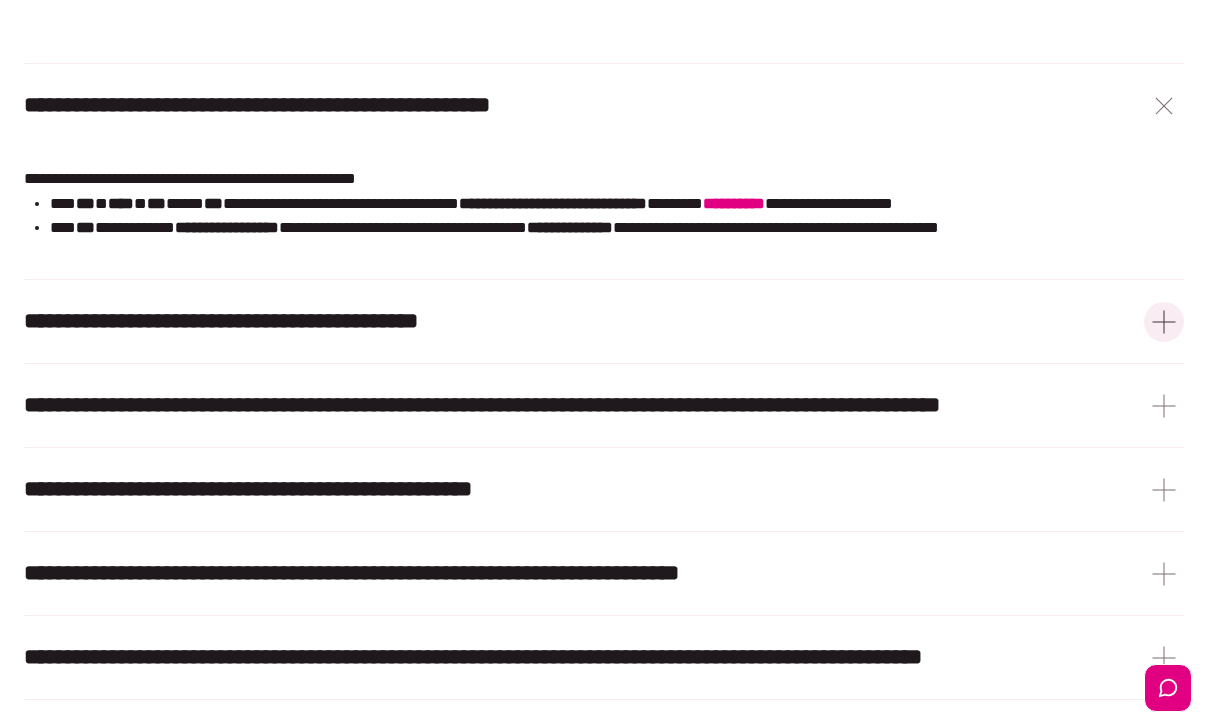 click on "**********" at bounding box center [221, 321] 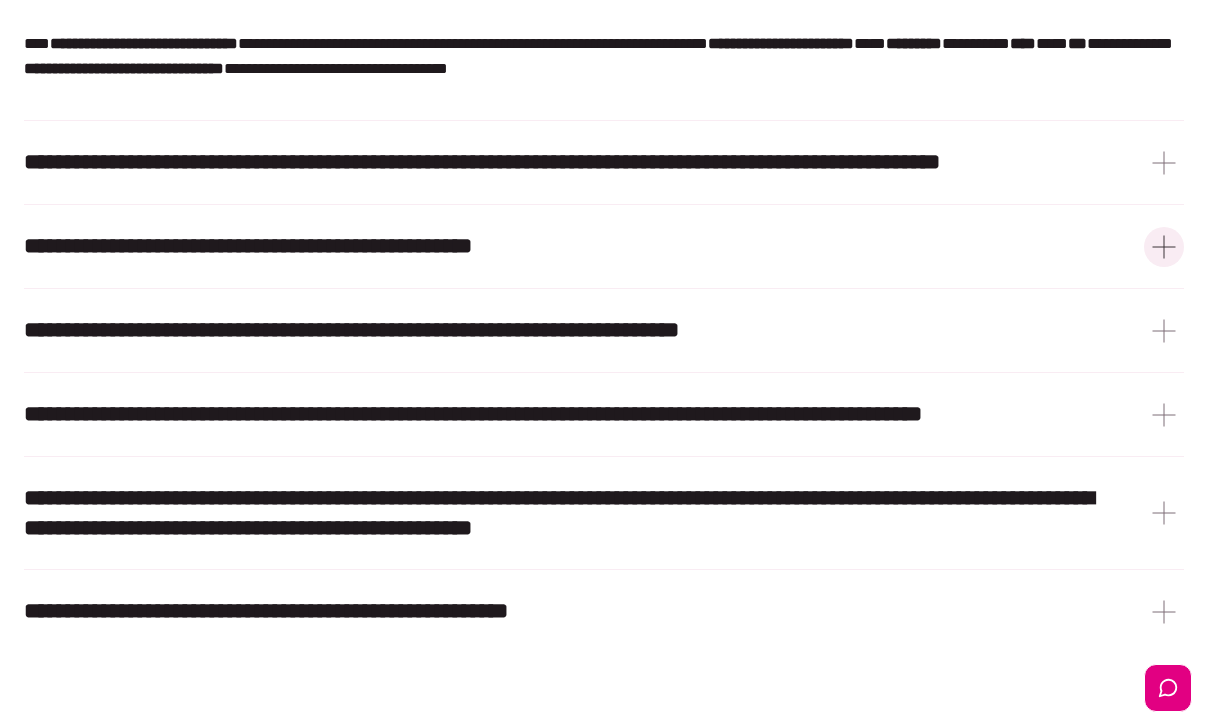 click on "**********" at bounding box center [248, 246] 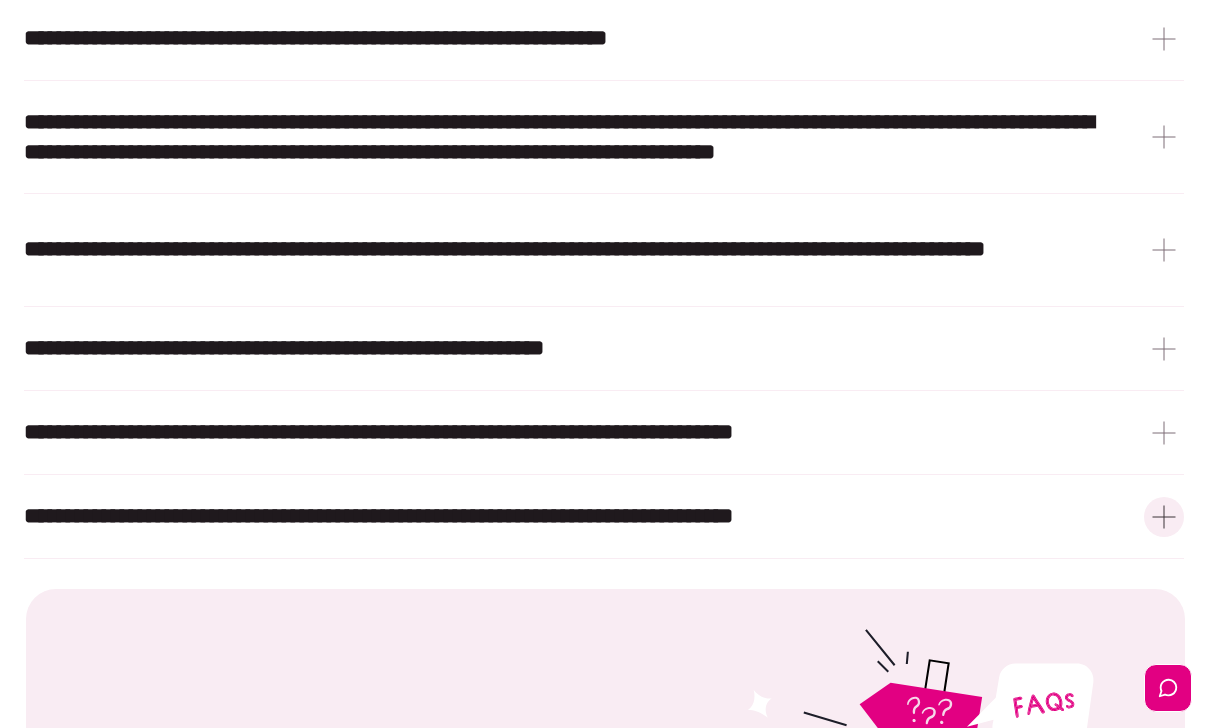 scroll, scrollTop: 6401, scrollLeft: 0, axis: vertical 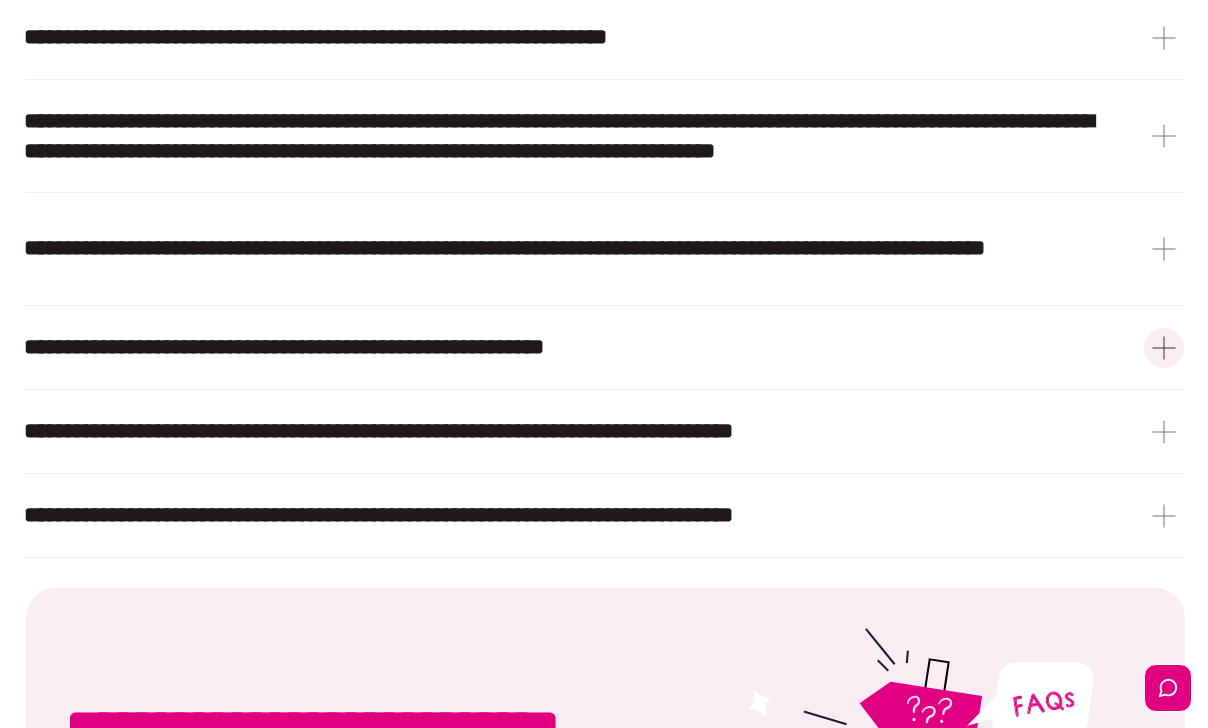 click on "**********" at bounding box center (284, 347) 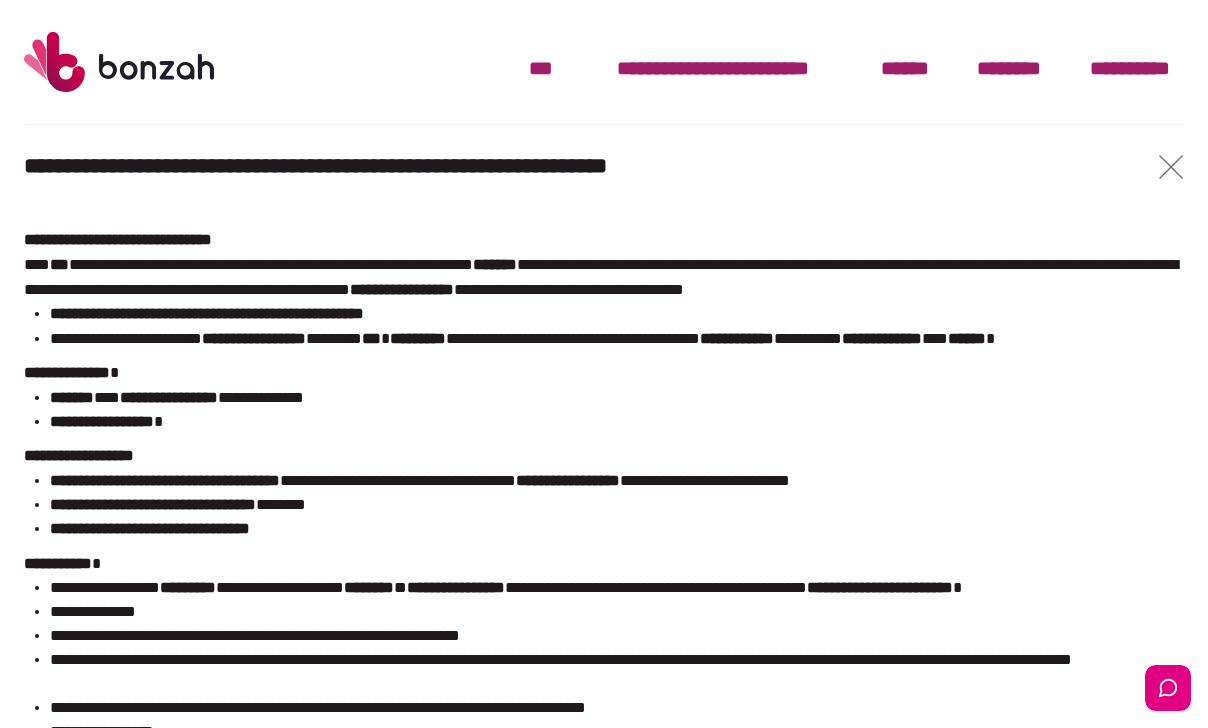 scroll, scrollTop: 0, scrollLeft: 0, axis: both 